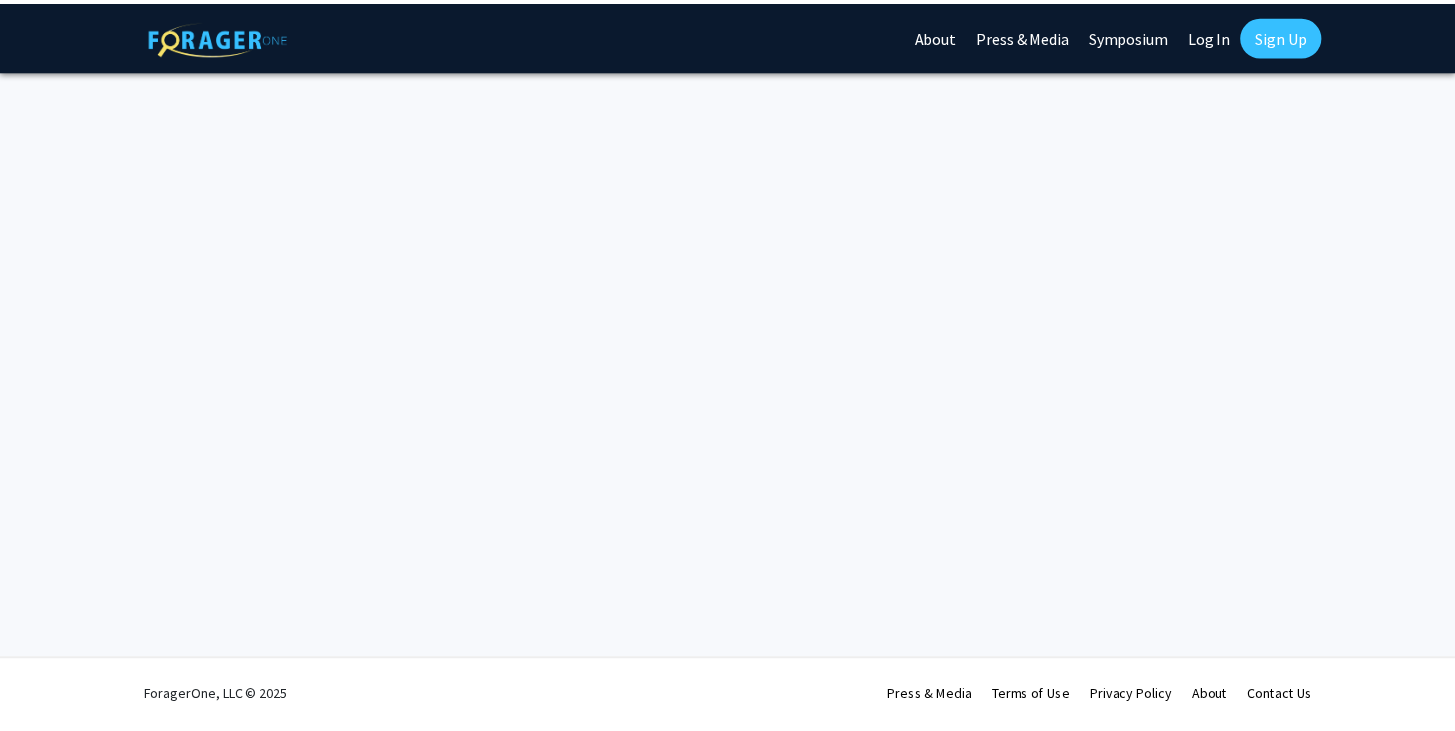 scroll, scrollTop: 0, scrollLeft: 0, axis: both 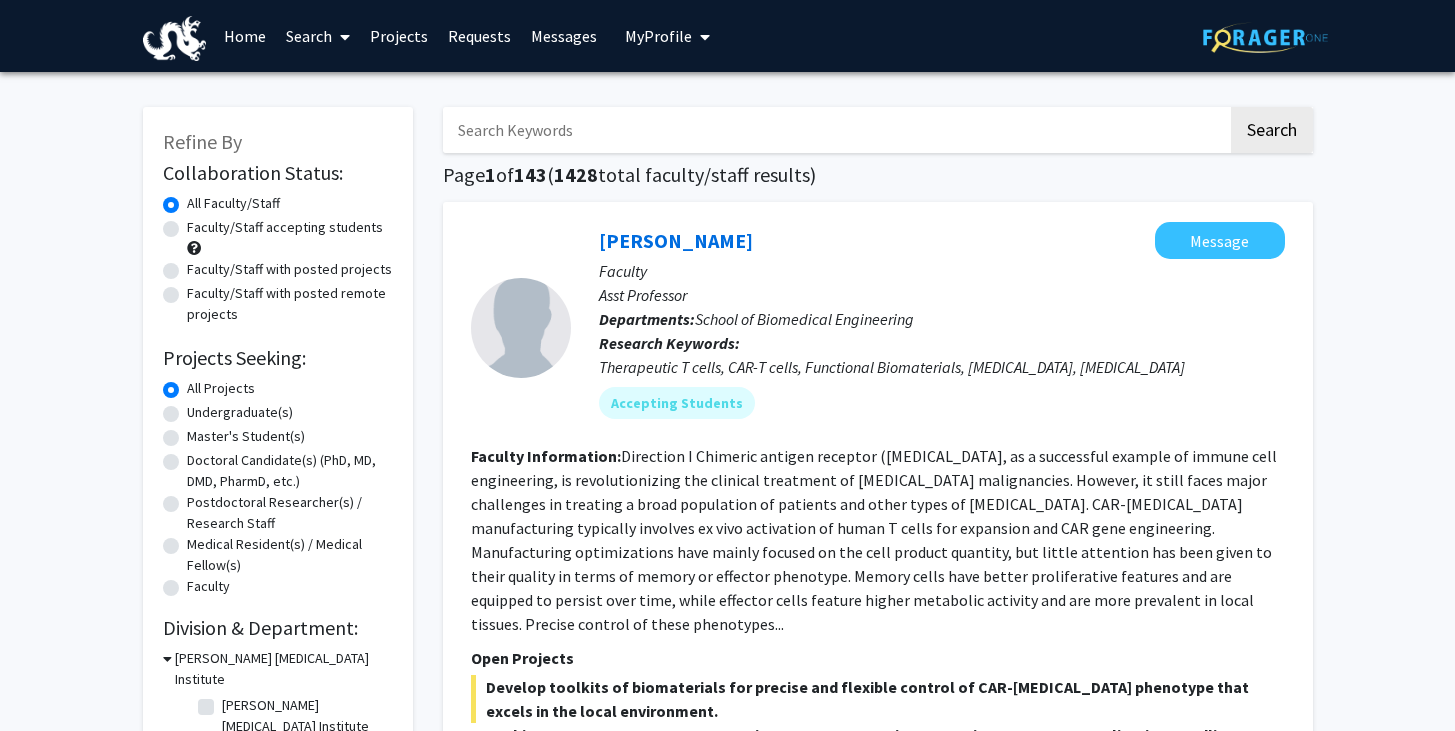 click at bounding box center (835, 130) 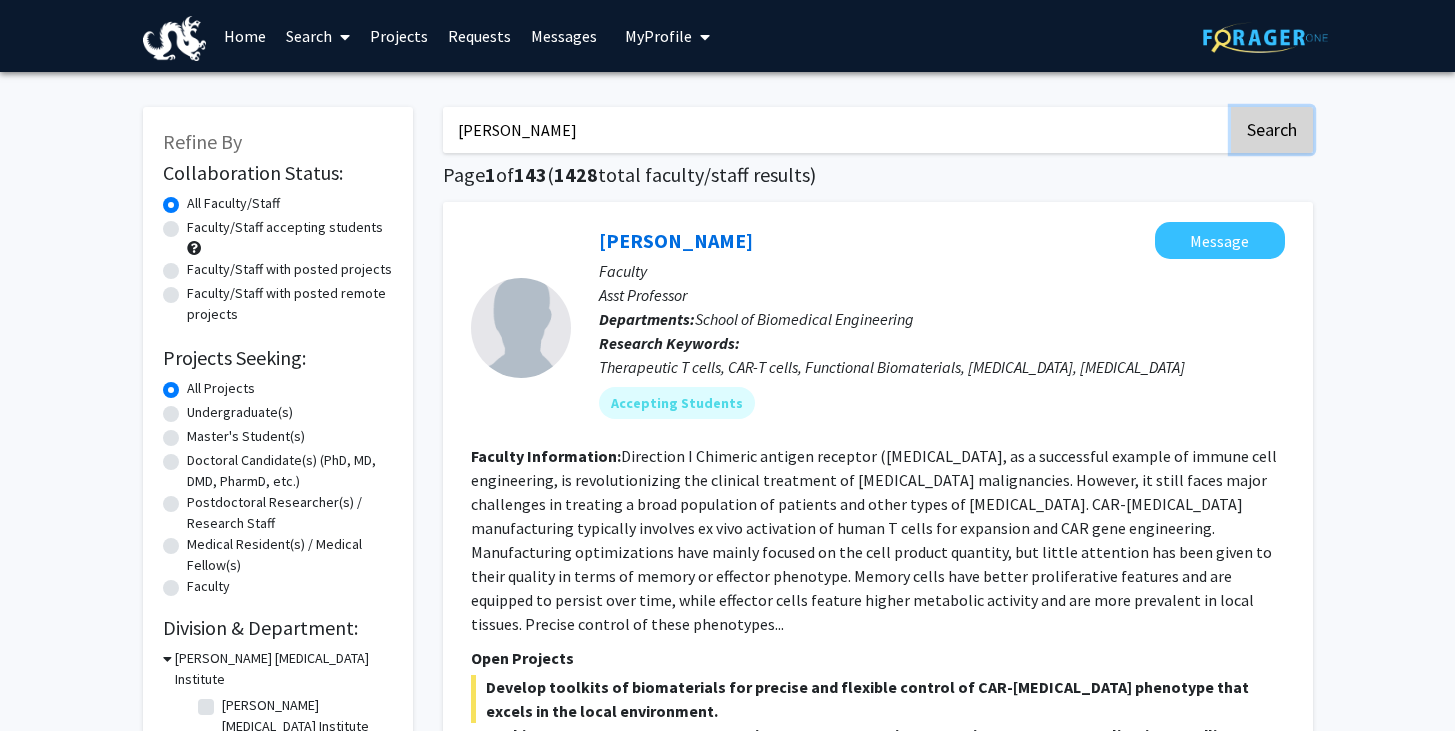 click on "Search" 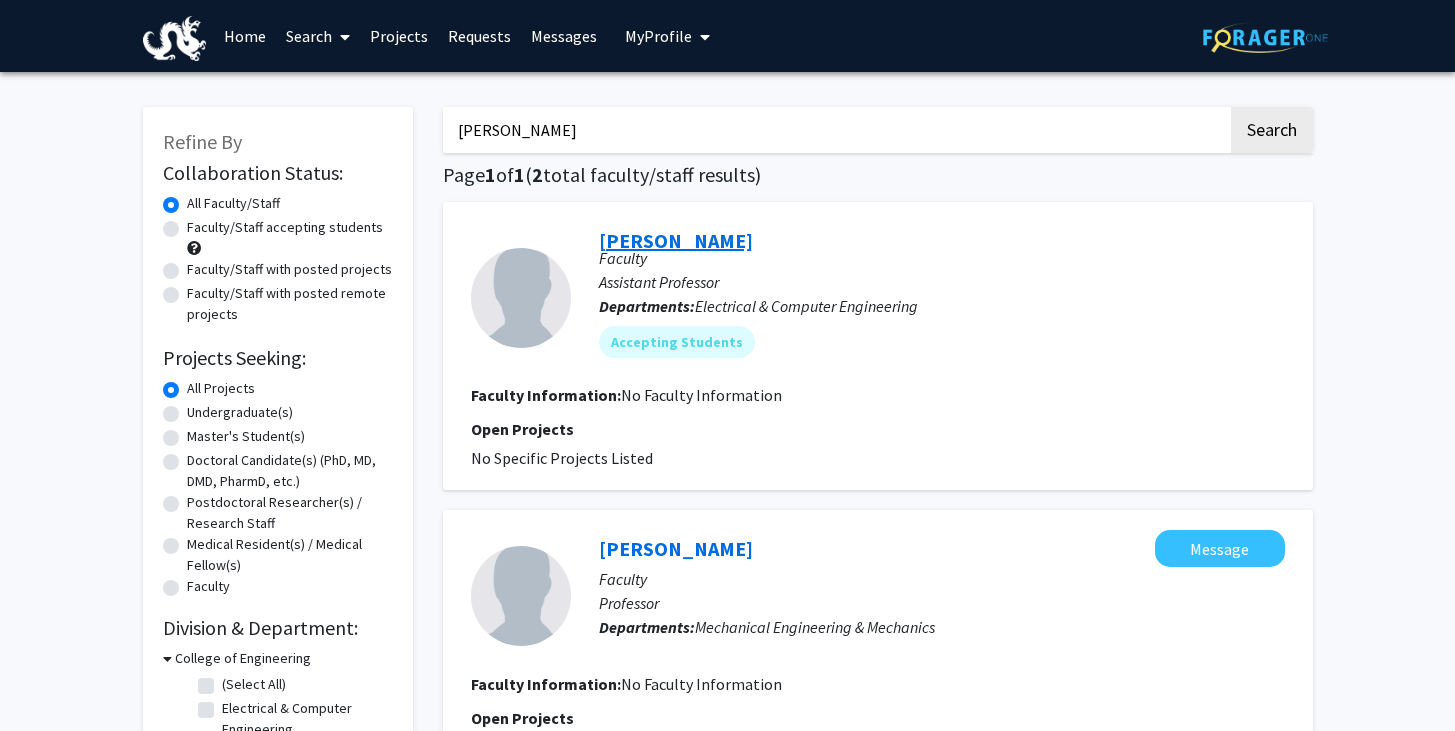 click on "[PERSON_NAME]" 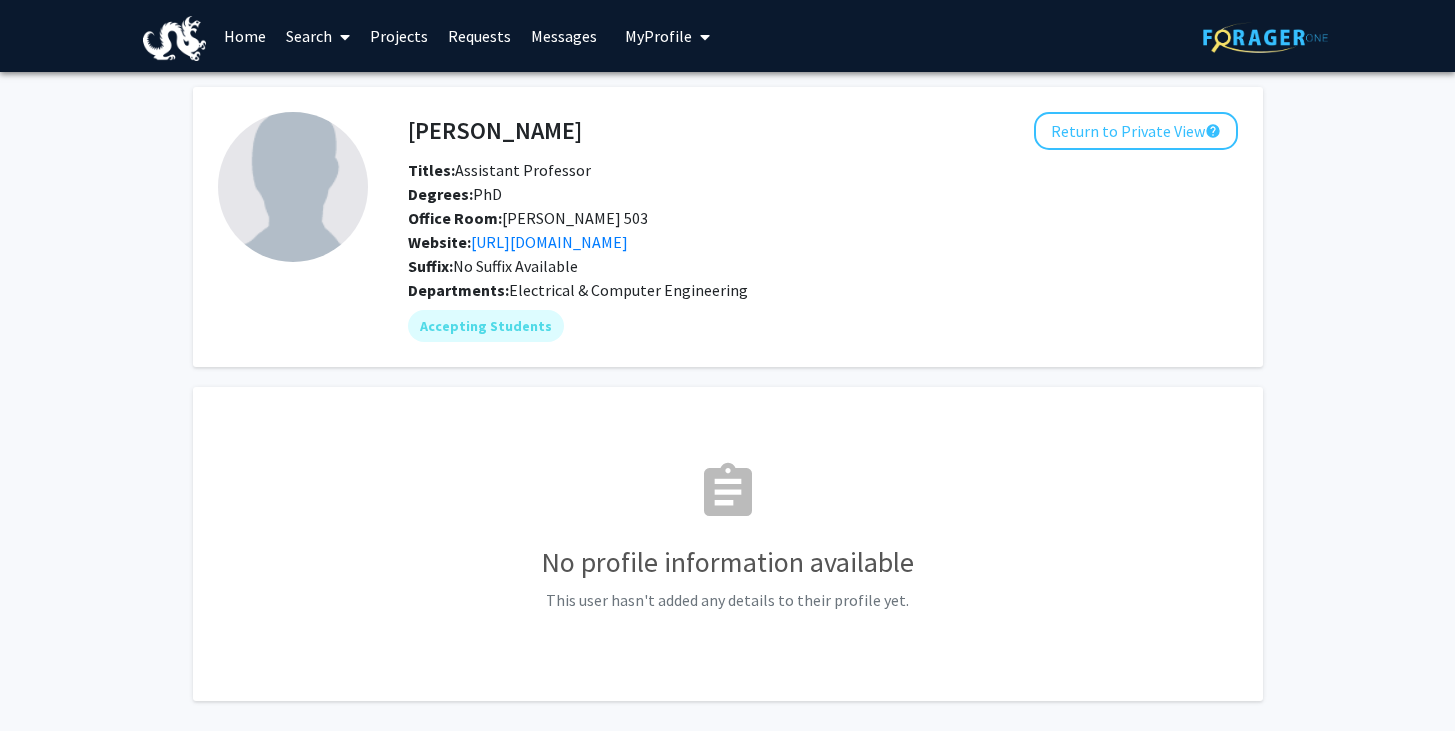 click on "Projects" at bounding box center [399, 36] 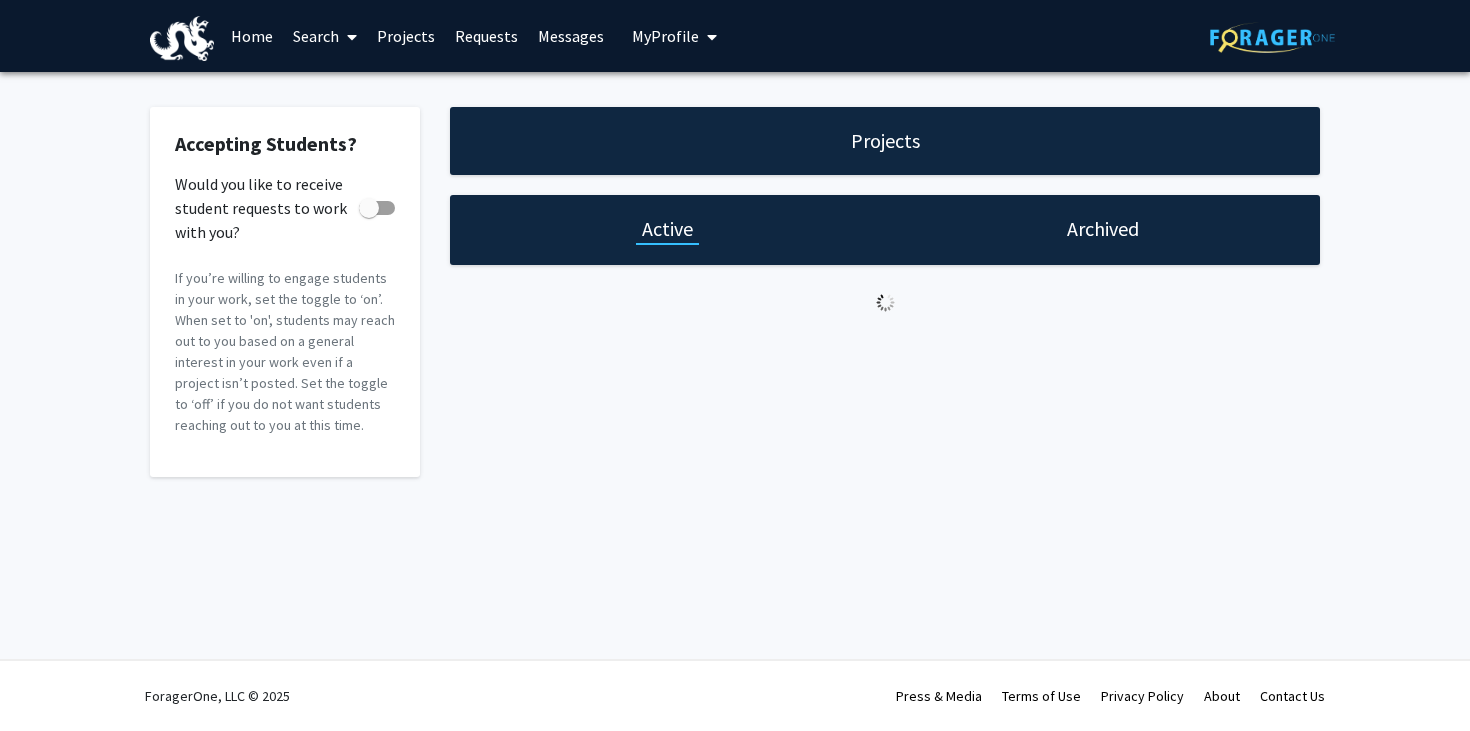 checkbox on "true" 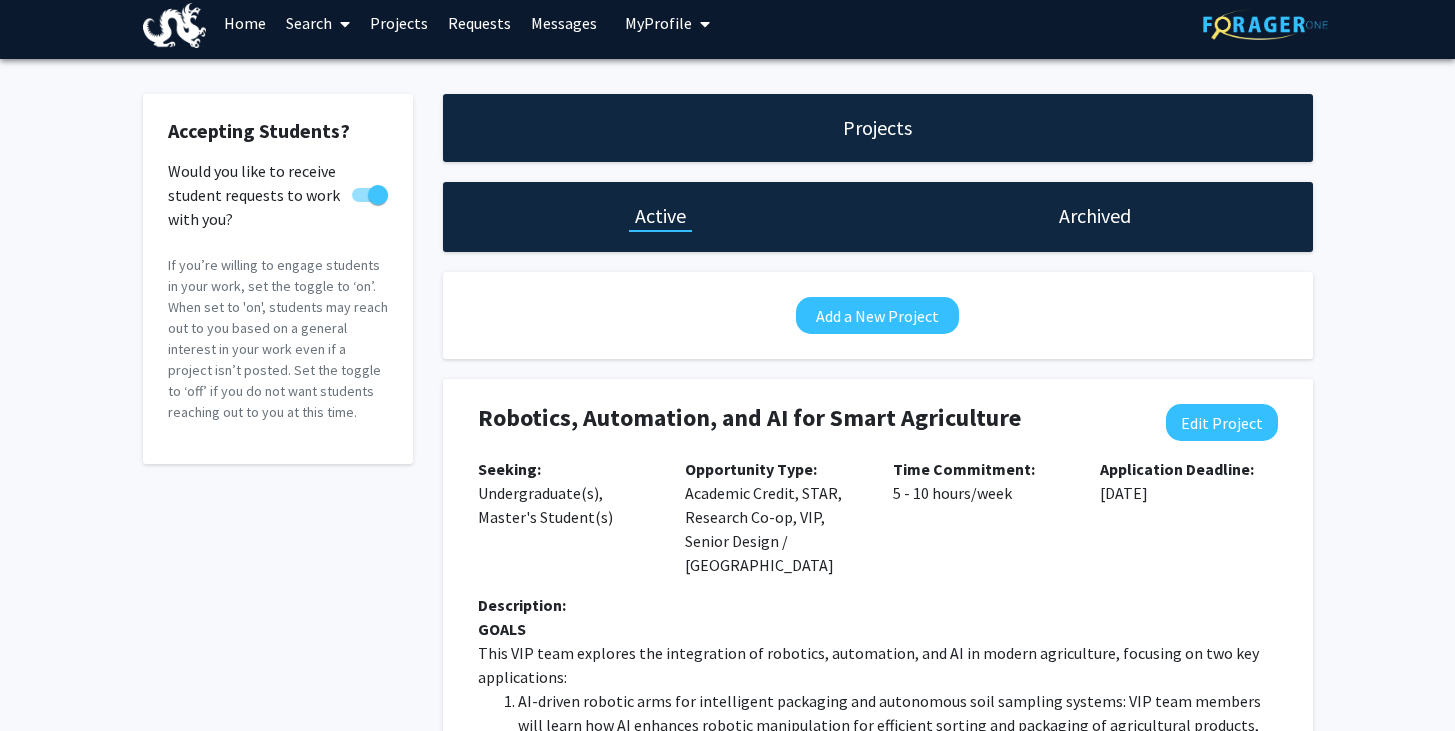 scroll, scrollTop: 0, scrollLeft: 0, axis: both 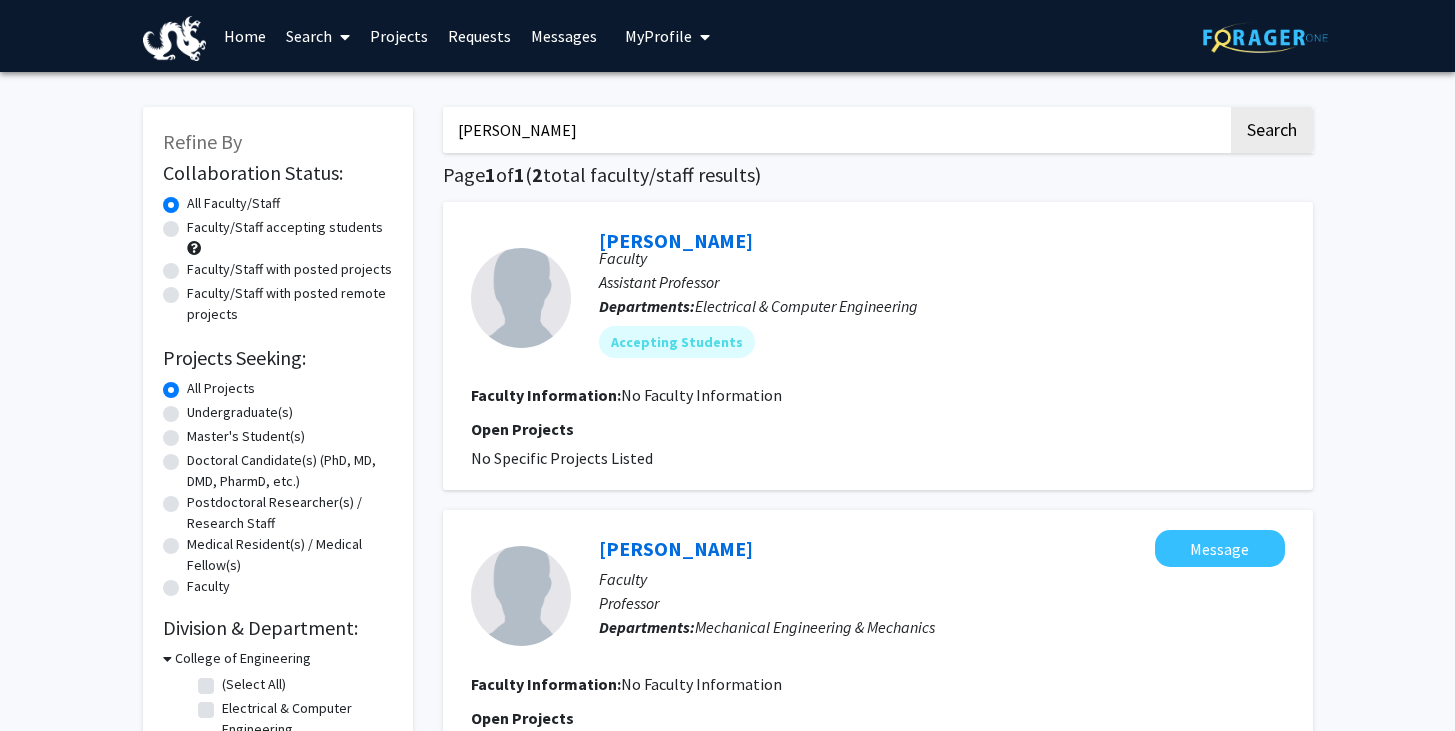 type 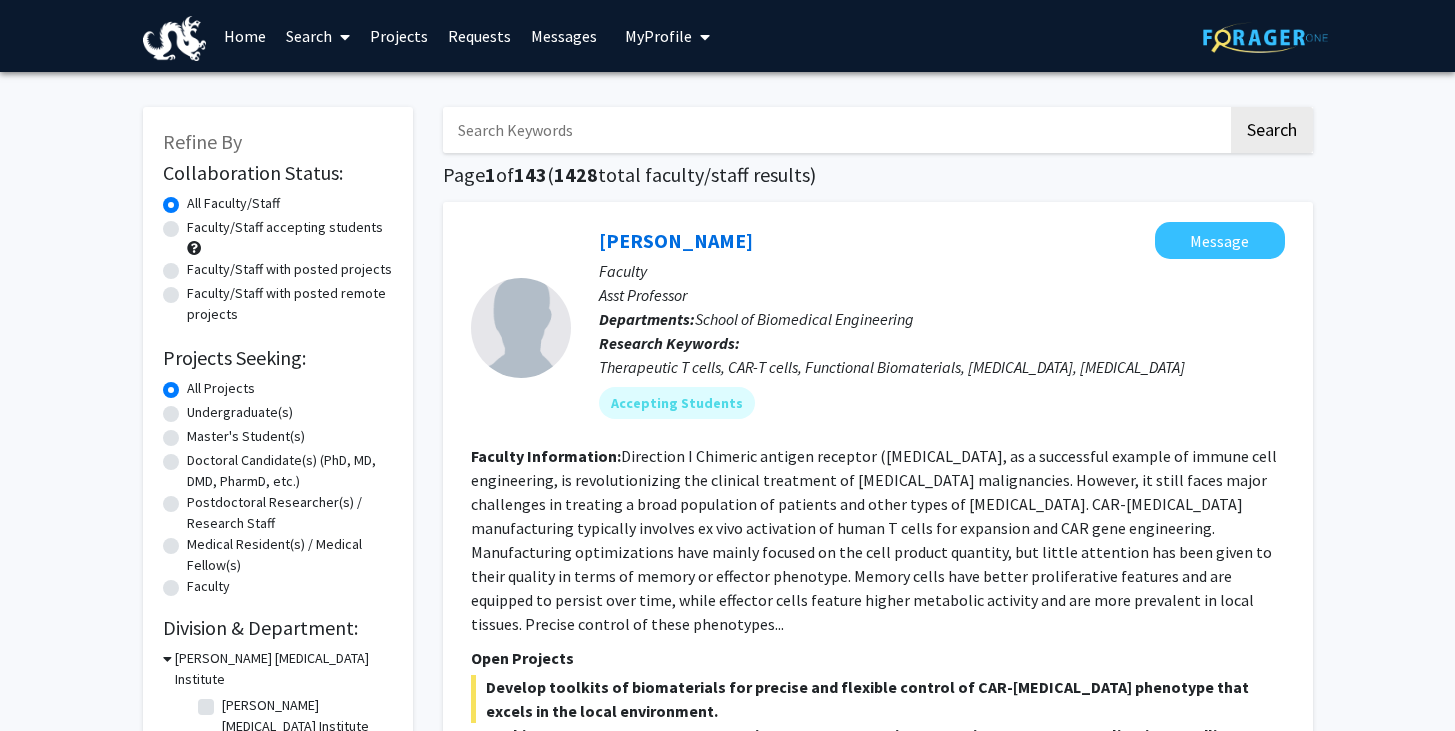 click on "Home" at bounding box center [245, 36] 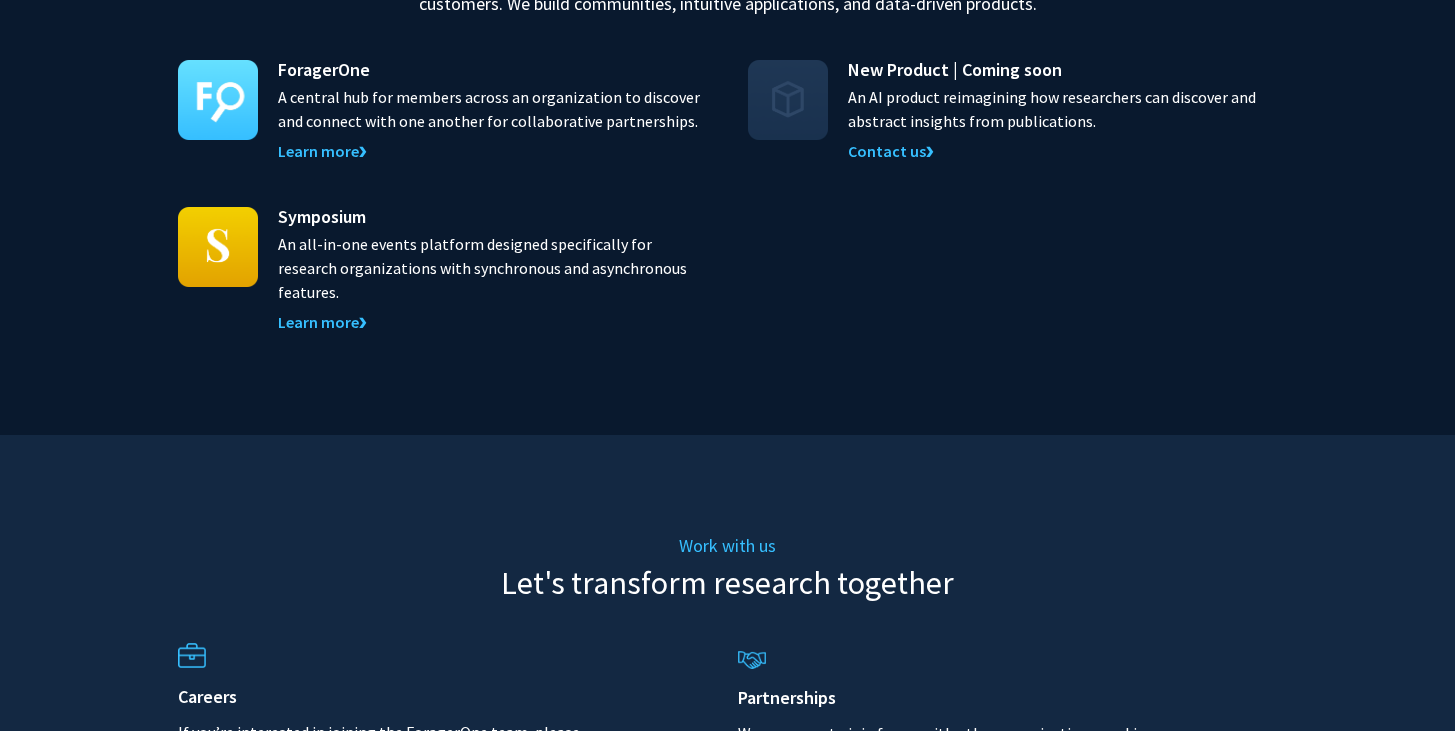 scroll, scrollTop: 2313, scrollLeft: 0, axis: vertical 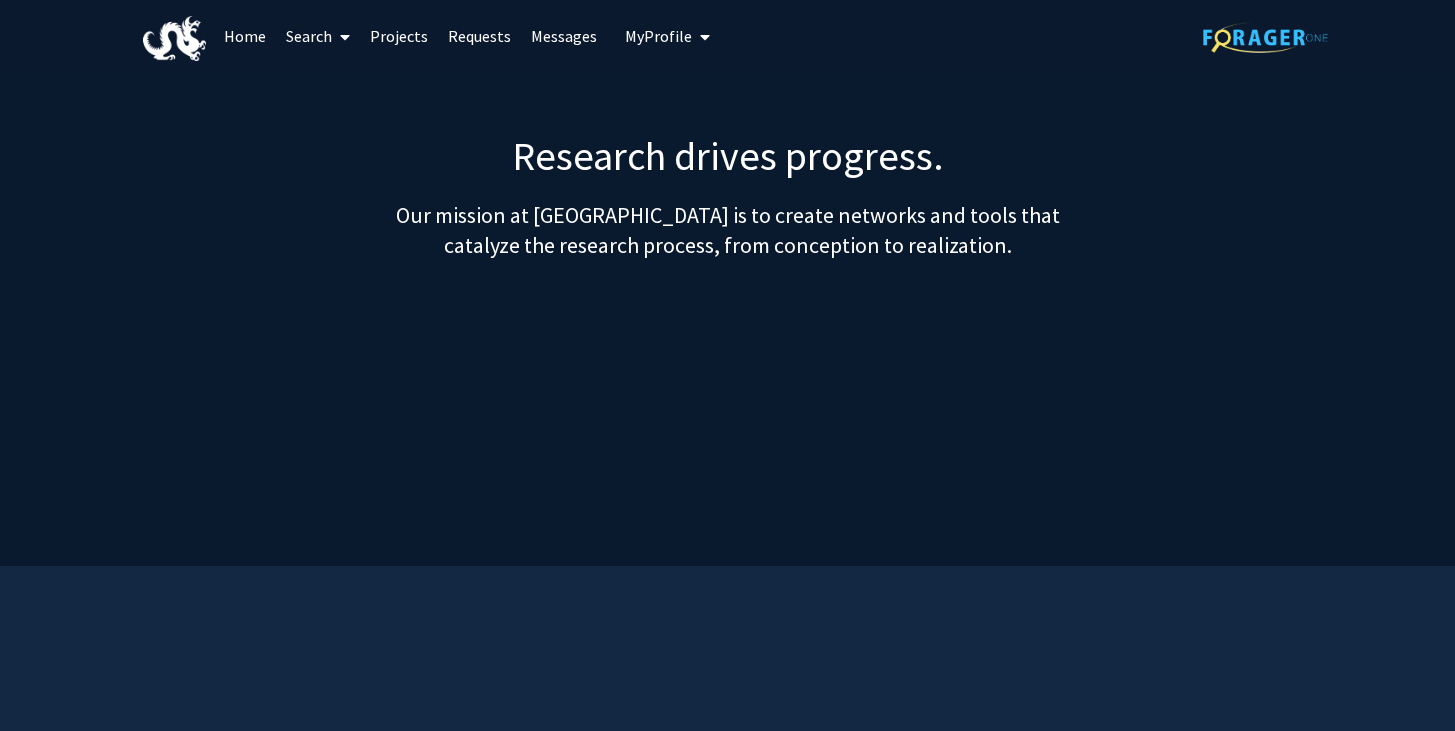 click on "Home" at bounding box center [245, 36] 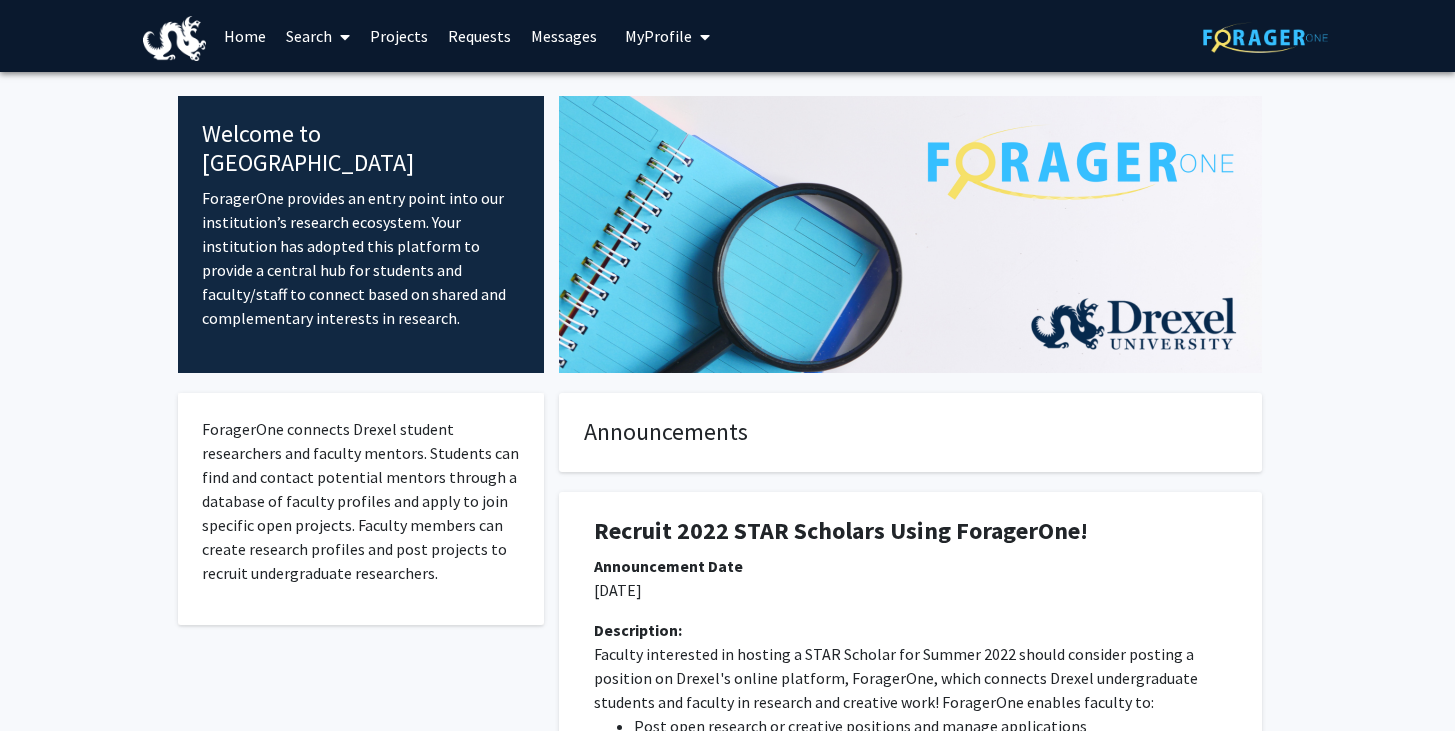 click on "Search" at bounding box center (318, 36) 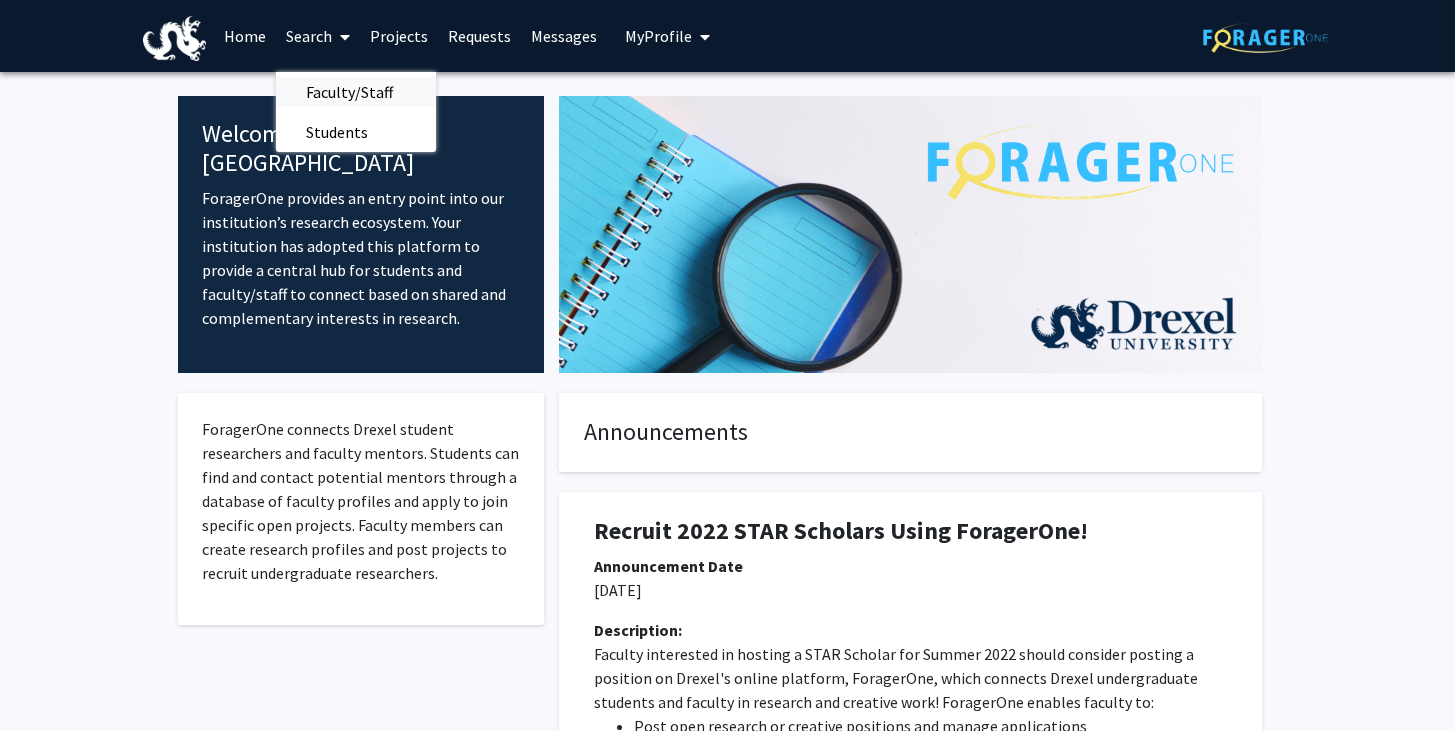 click on "Faculty/Staff" at bounding box center (349, 92) 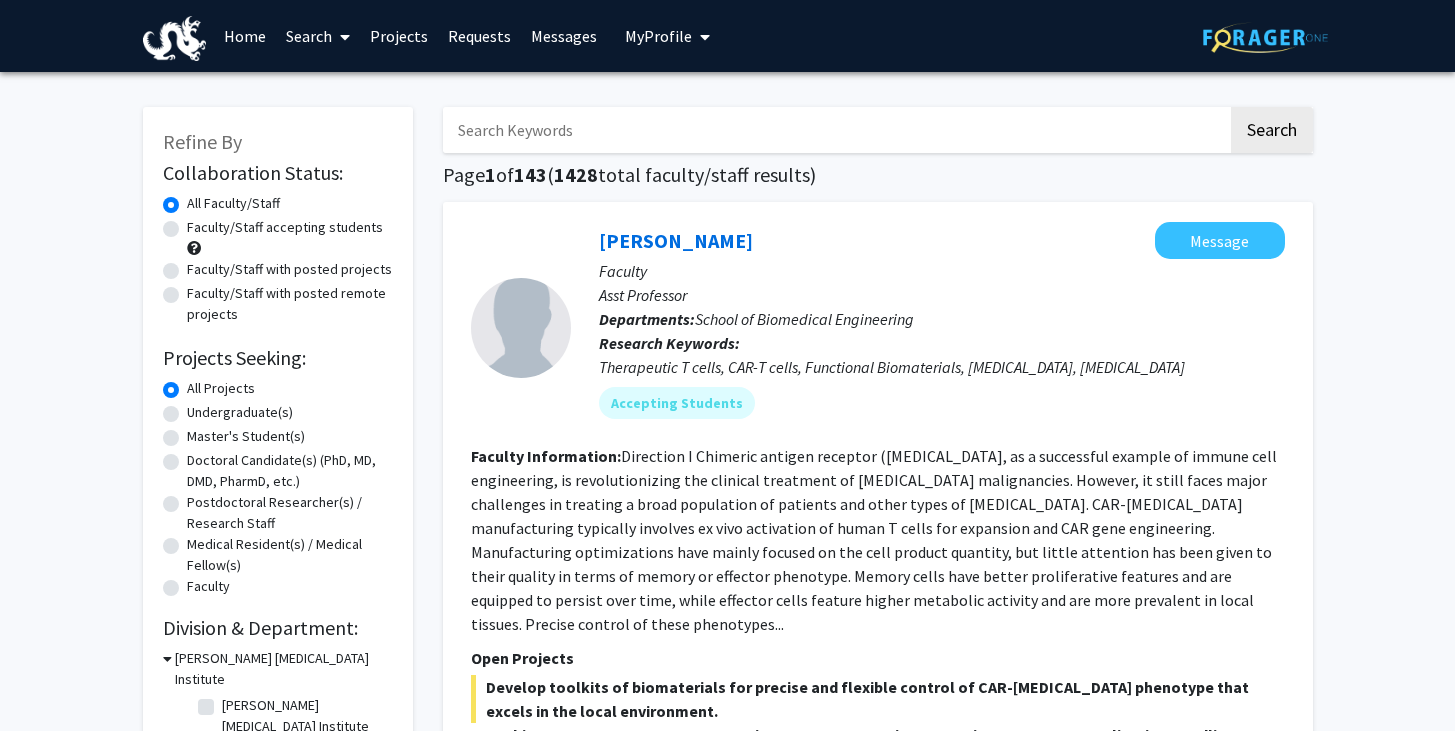 click on "Projects" at bounding box center [399, 36] 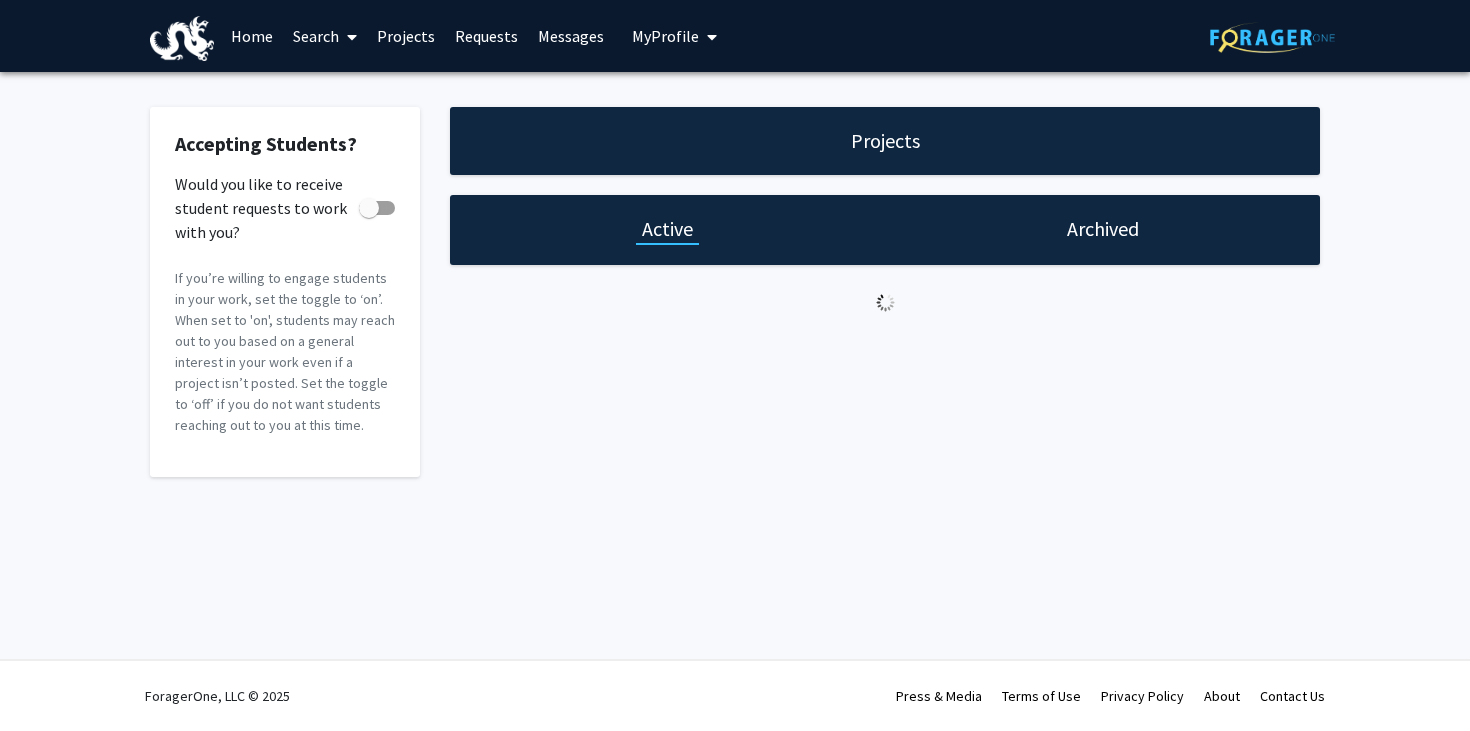 checkbox on "true" 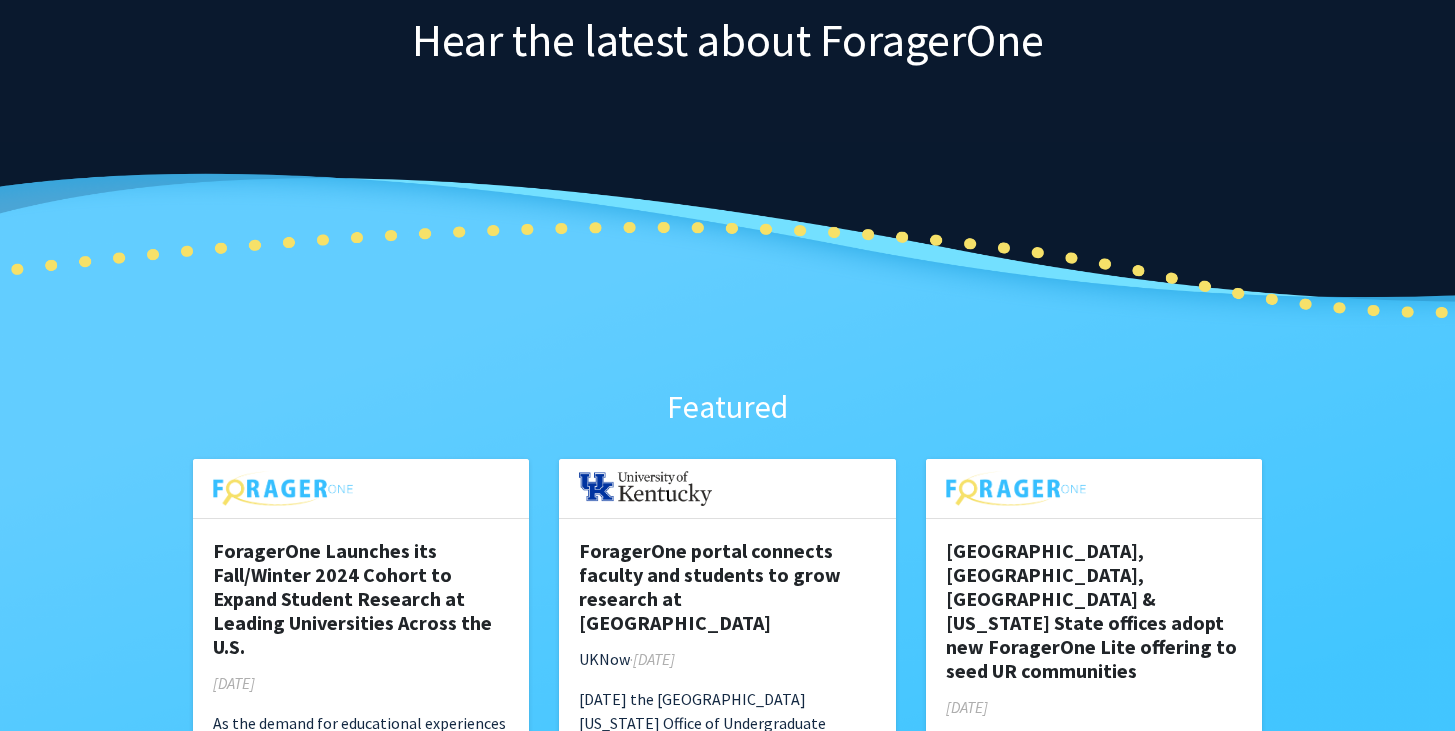 scroll, scrollTop: 406, scrollLeft: 0, axis: vertical 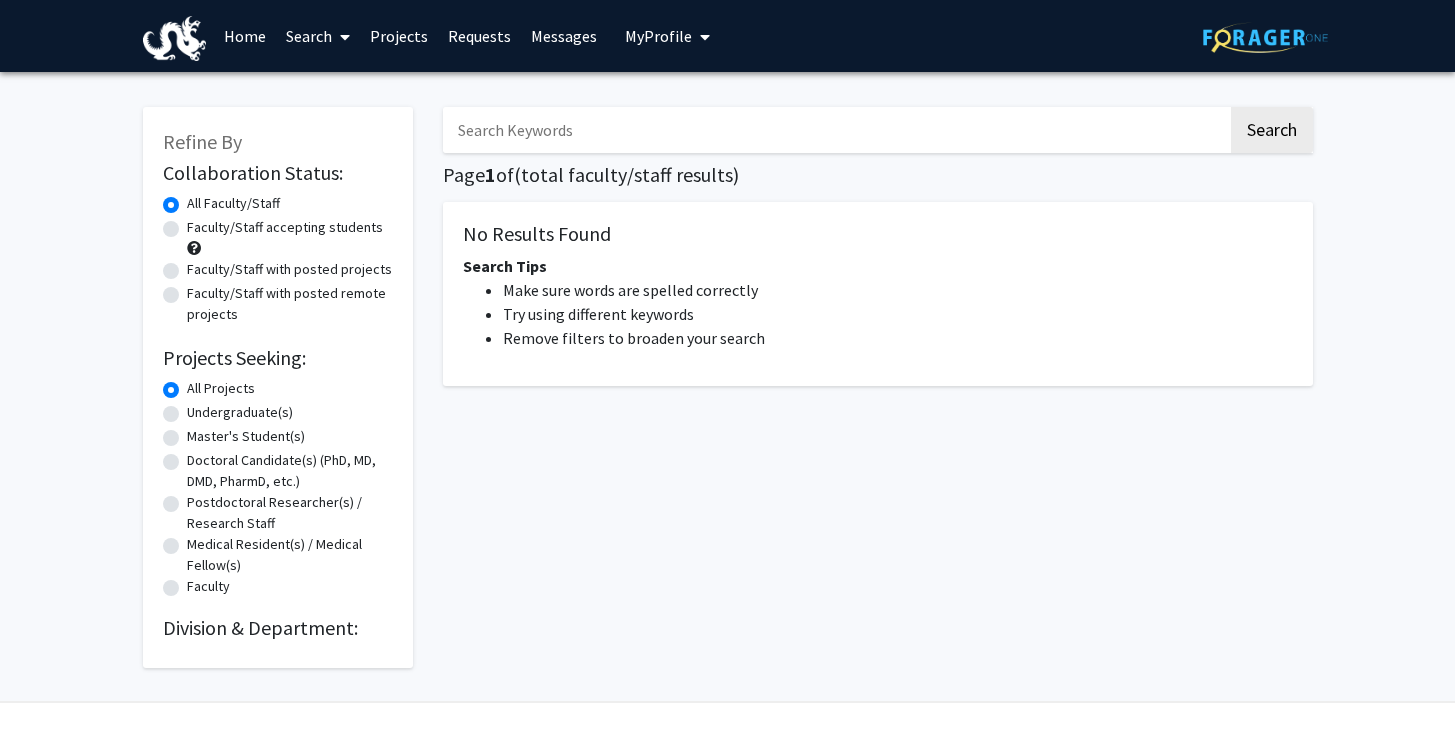 click at bounding box center [835, 130] 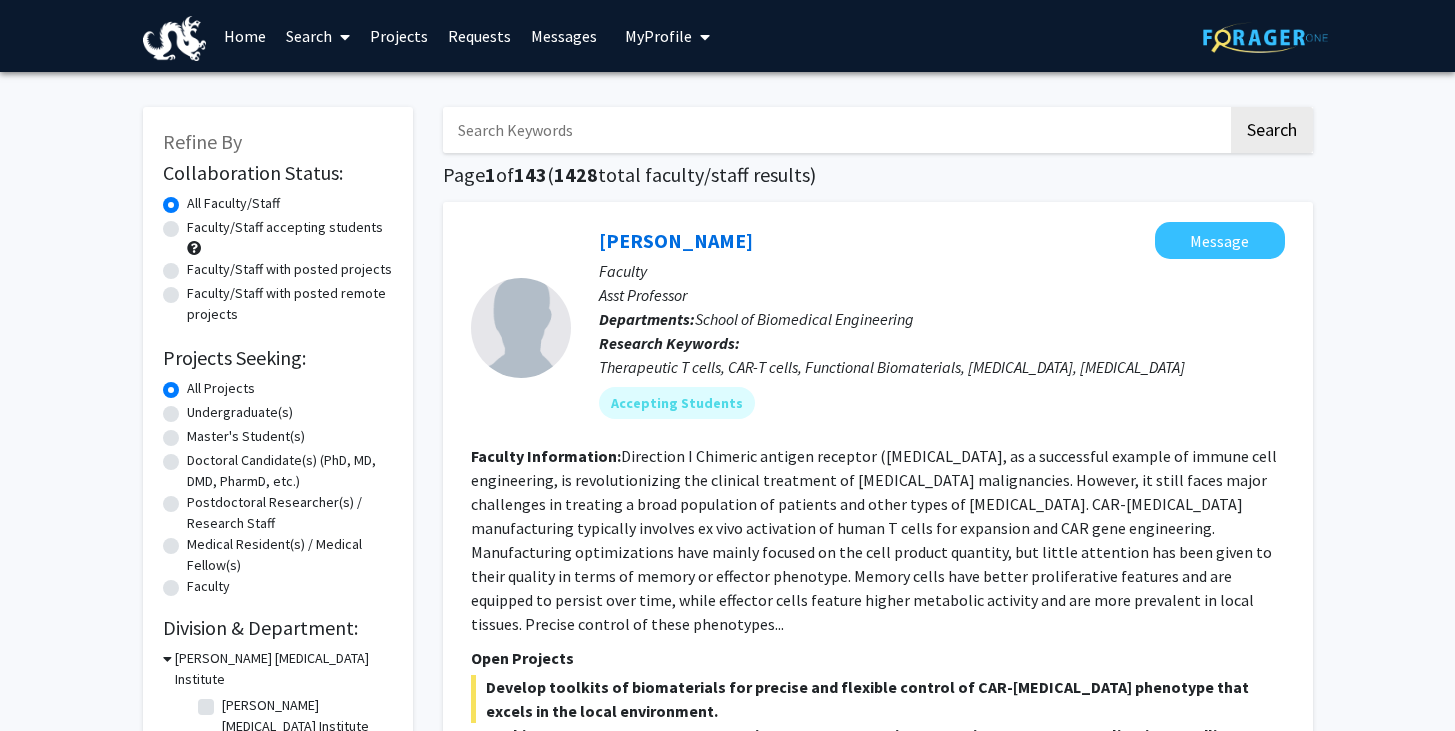 type on "Lifeng zhou" 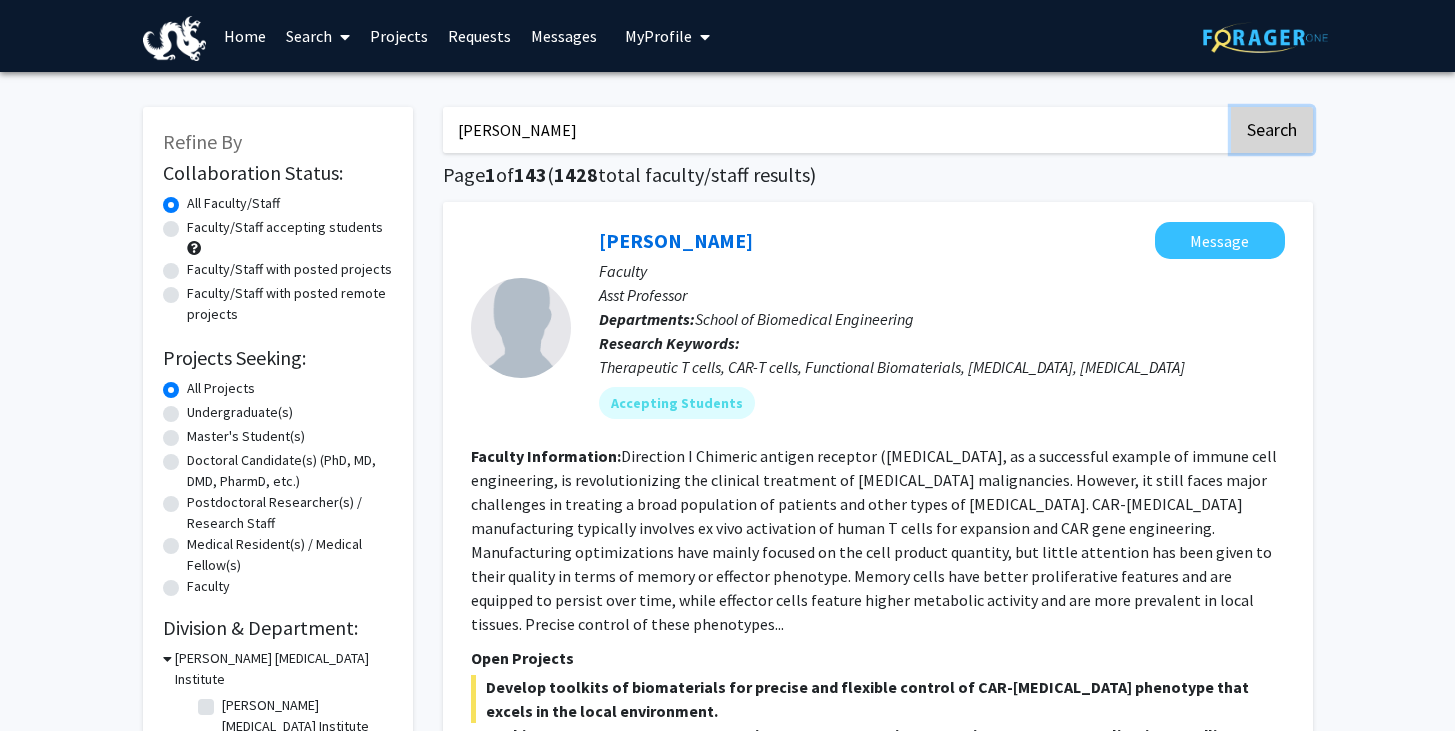 click on "Search" 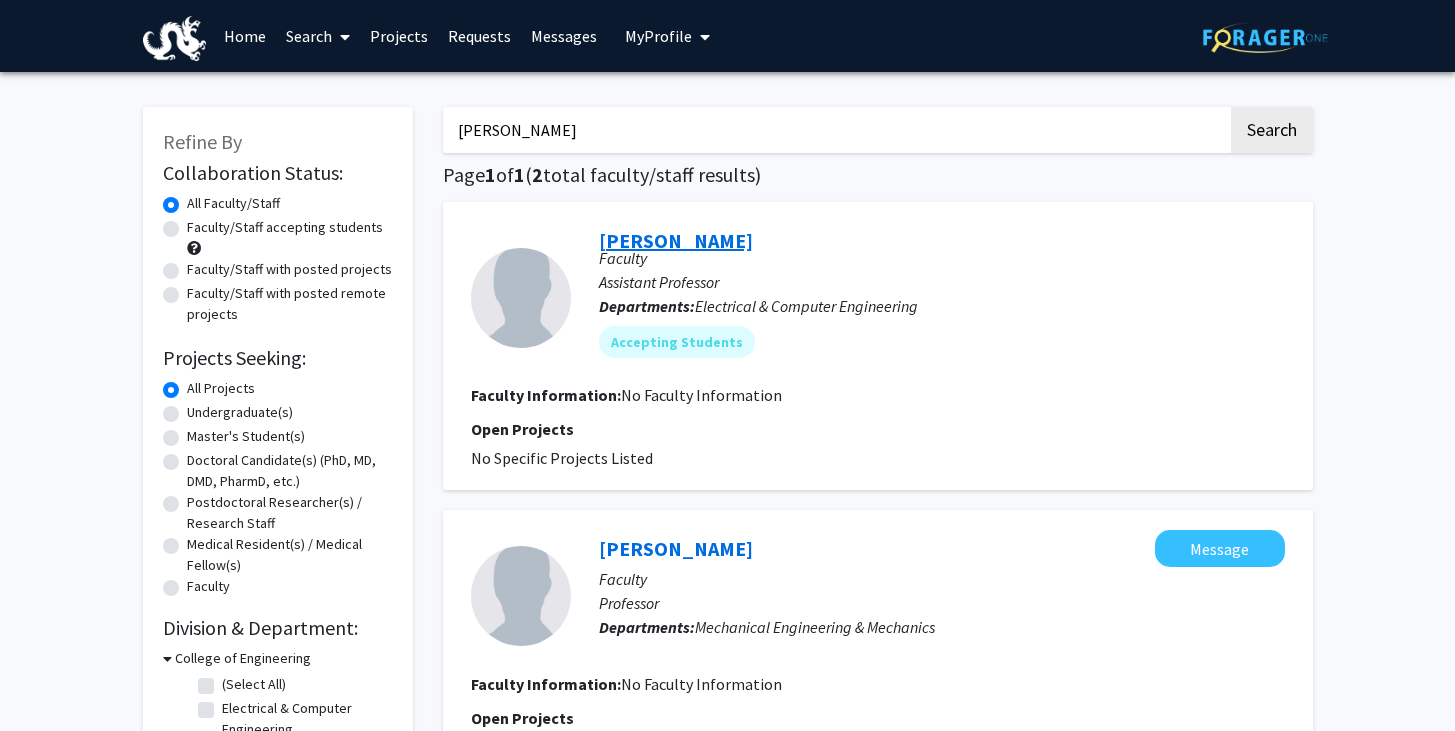 click on "[PERSON_NAME]" 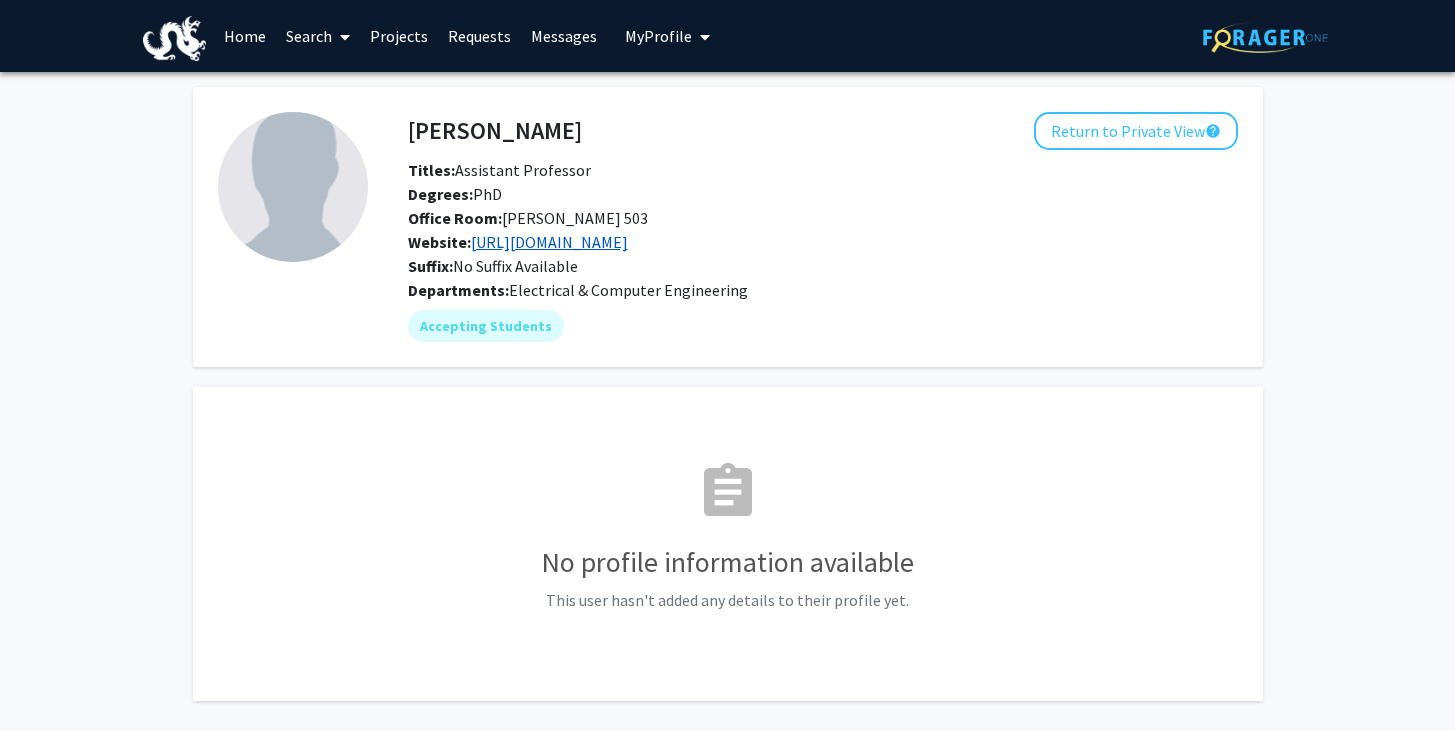click on "[URL][DOMAIN_NAME]" 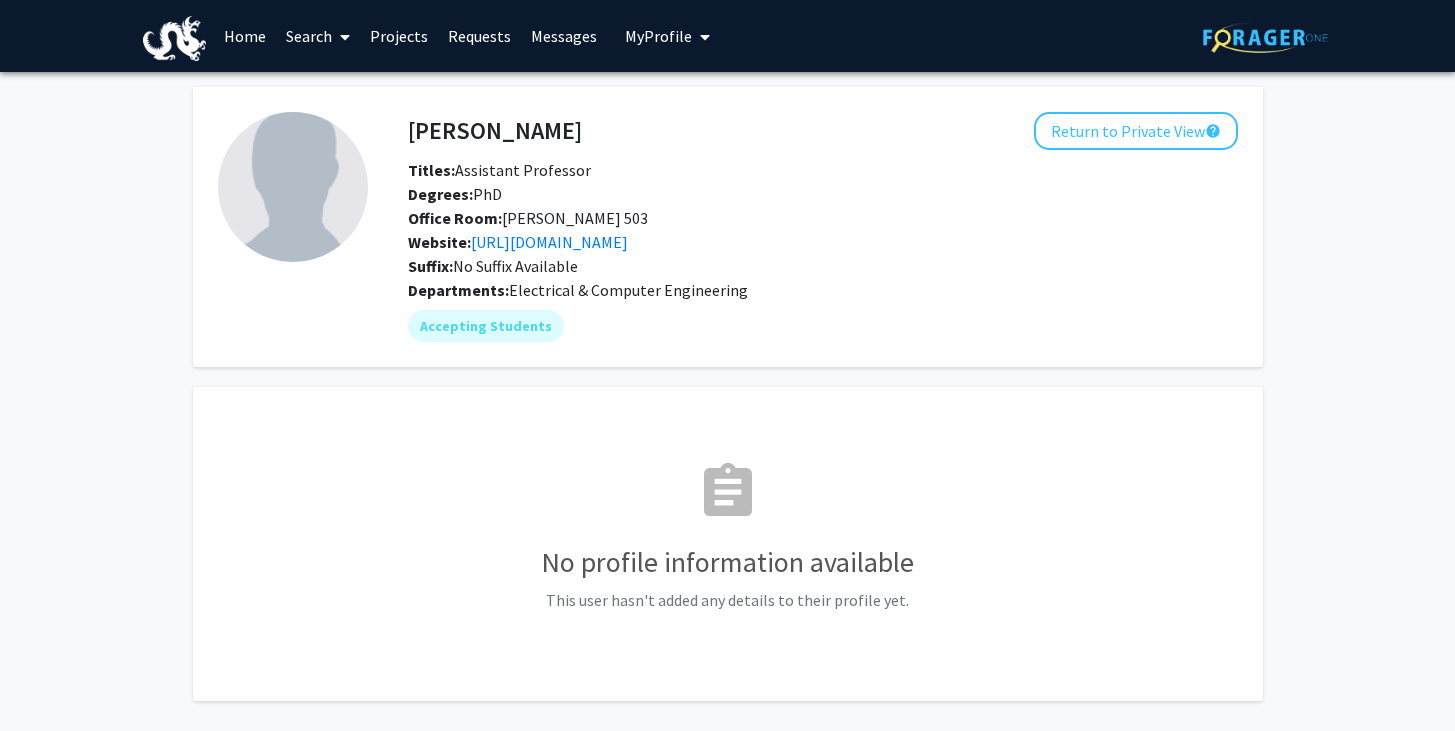 click on "Projects" at bounding box center [399, 36] 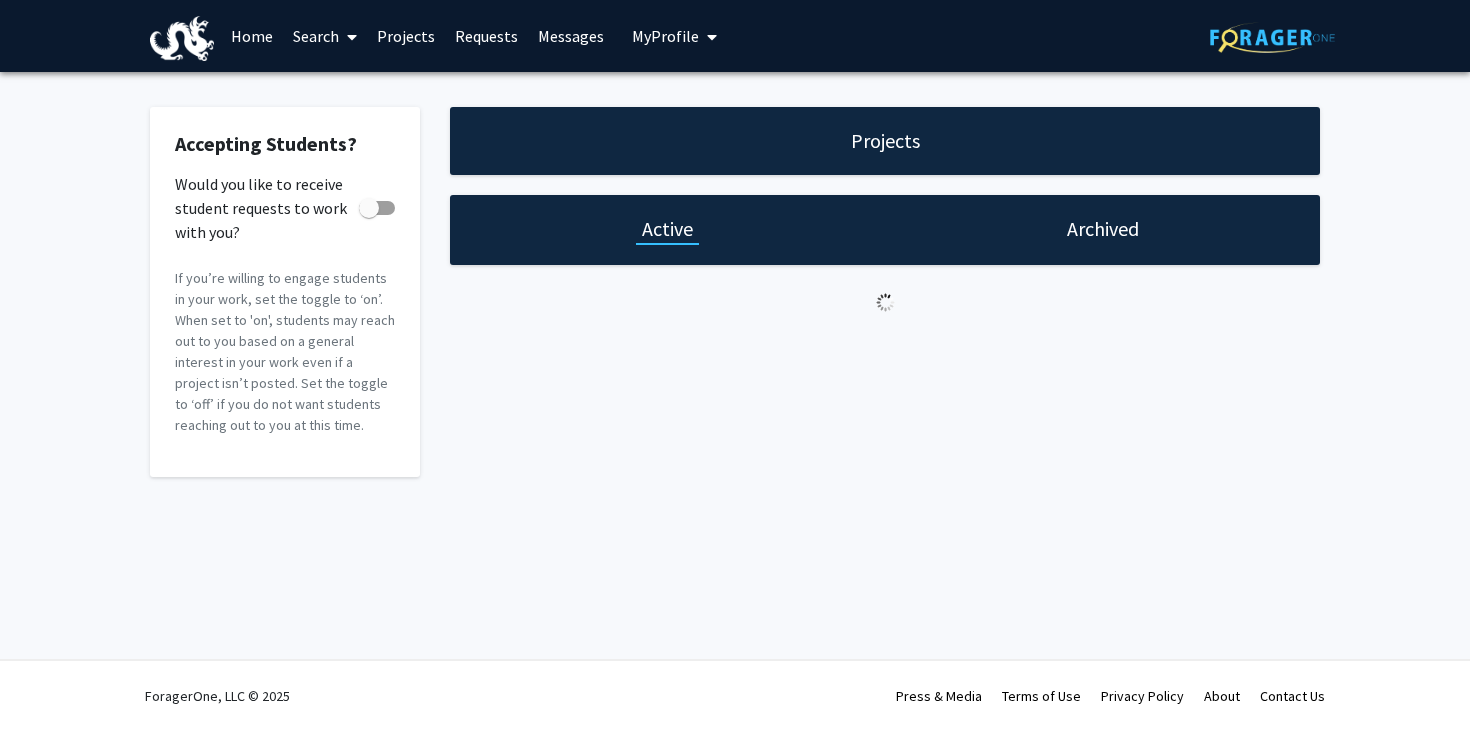 checkbox on "true" 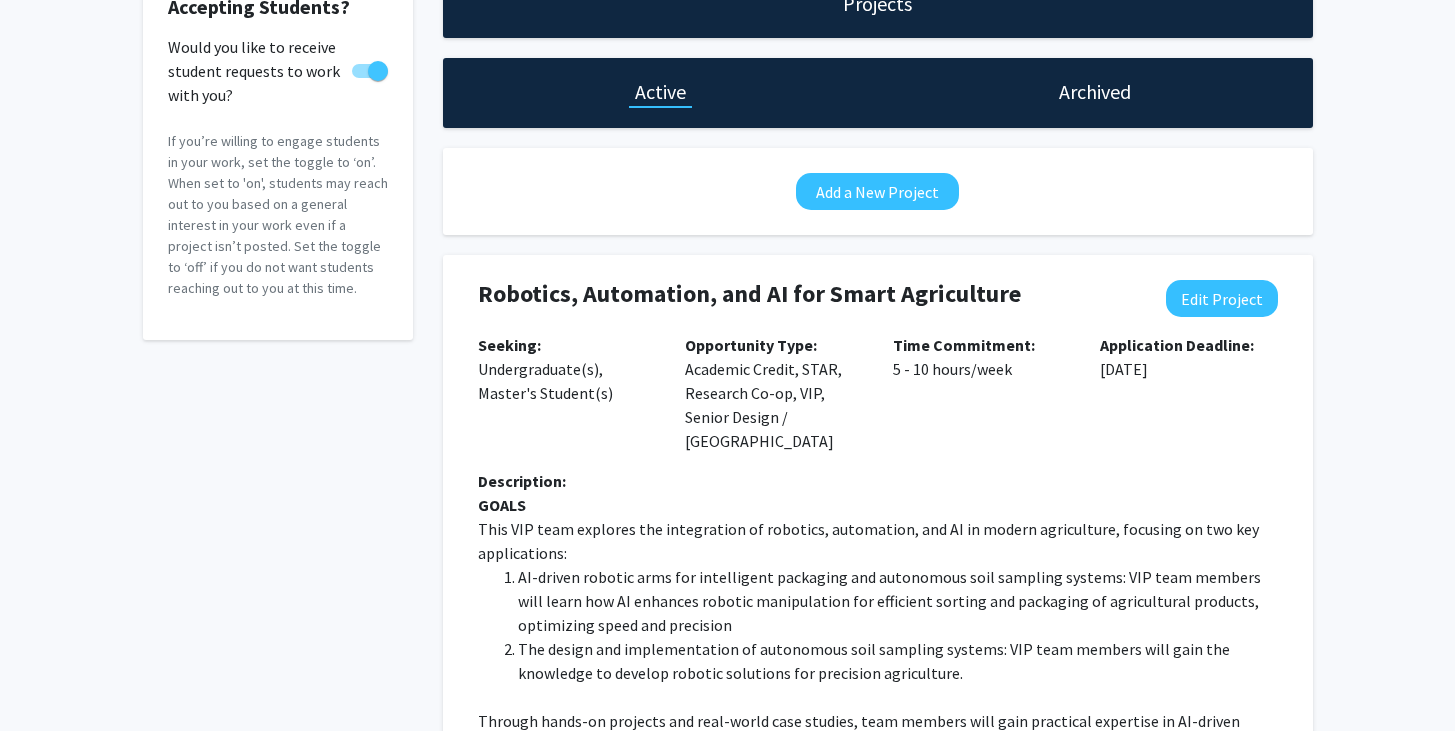 scroll, scrollTop: 0, scrollLeft: 0, axis: both 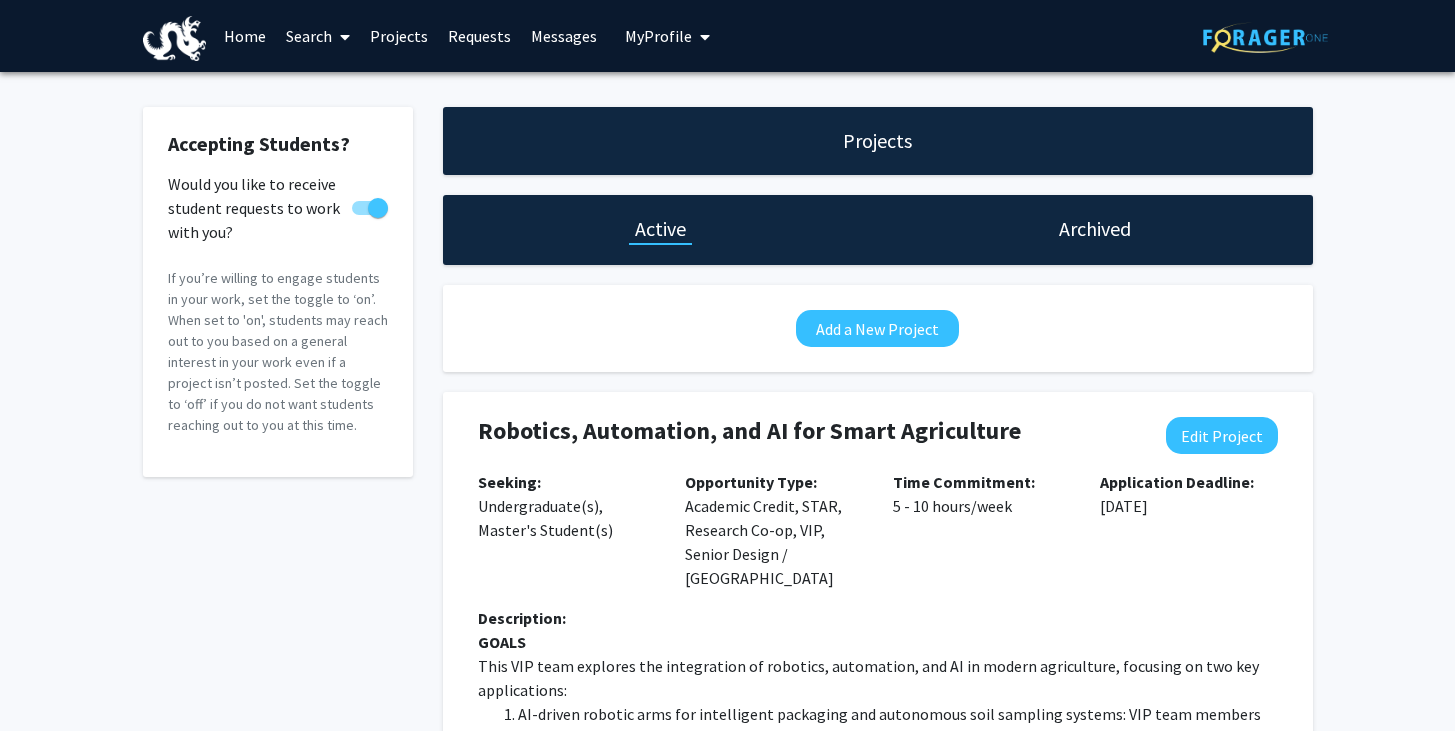 click on "My   Profile" at bounding box center (658, 36) 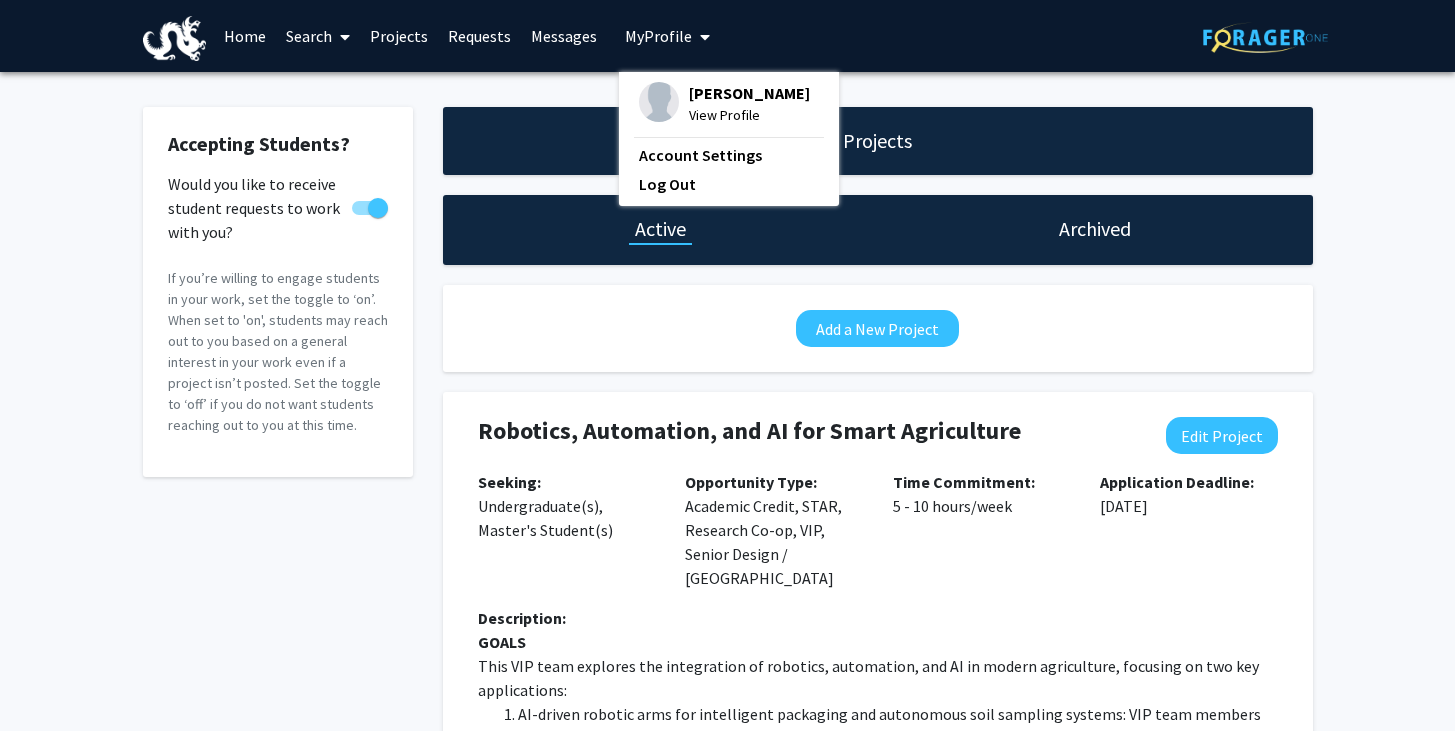click on "[PERSON_NAME]" at bounding box center (749, 93) 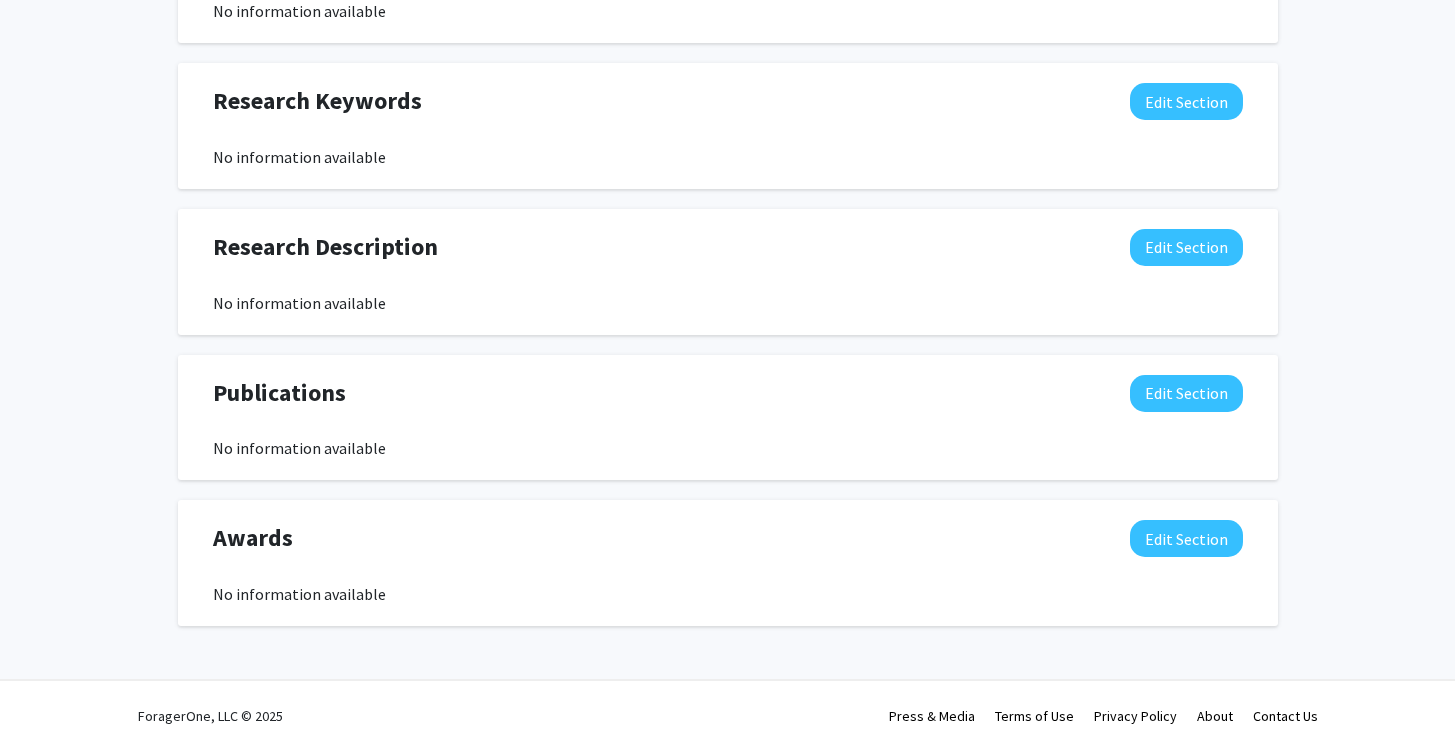 scroll, scrollTop: 0, scrollLeft: 0, axis: both 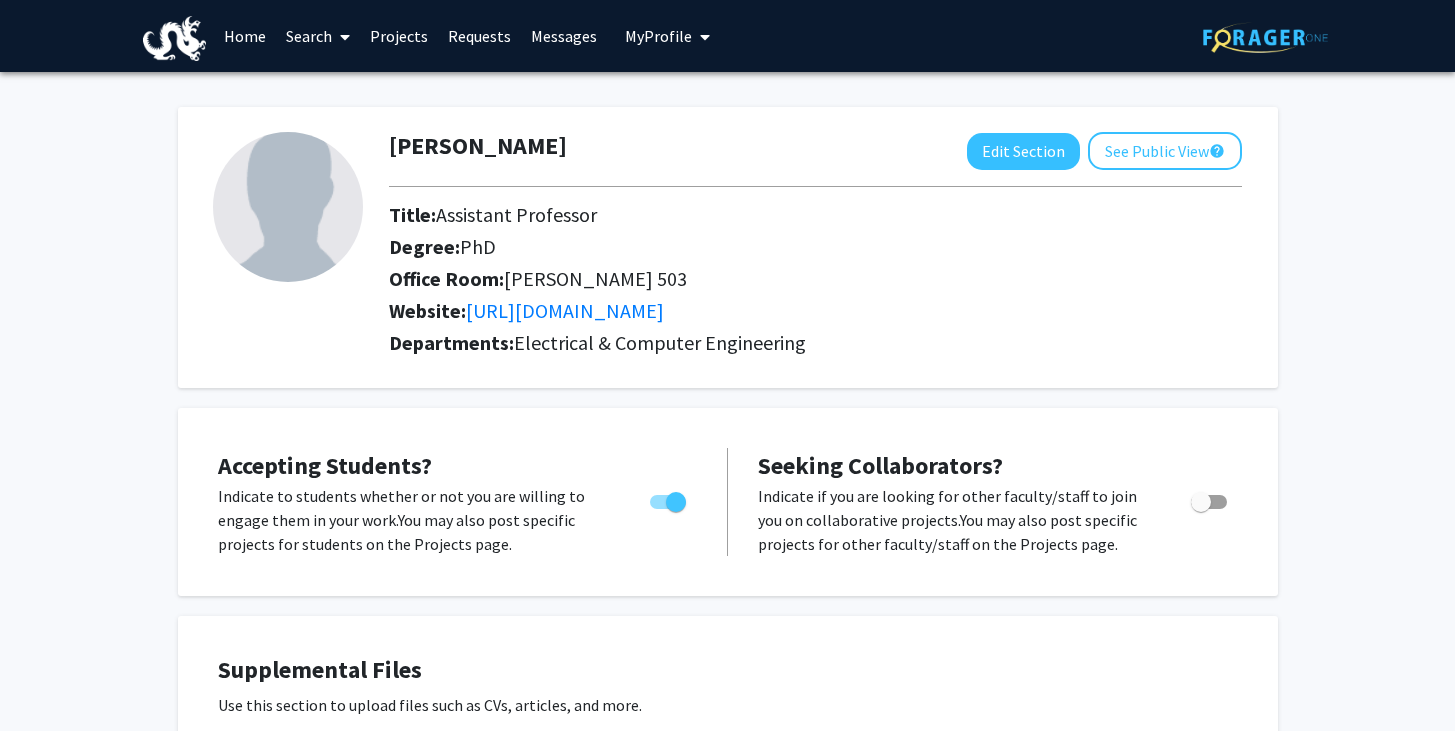 click on "Projects" at bounding box center [399, 36] 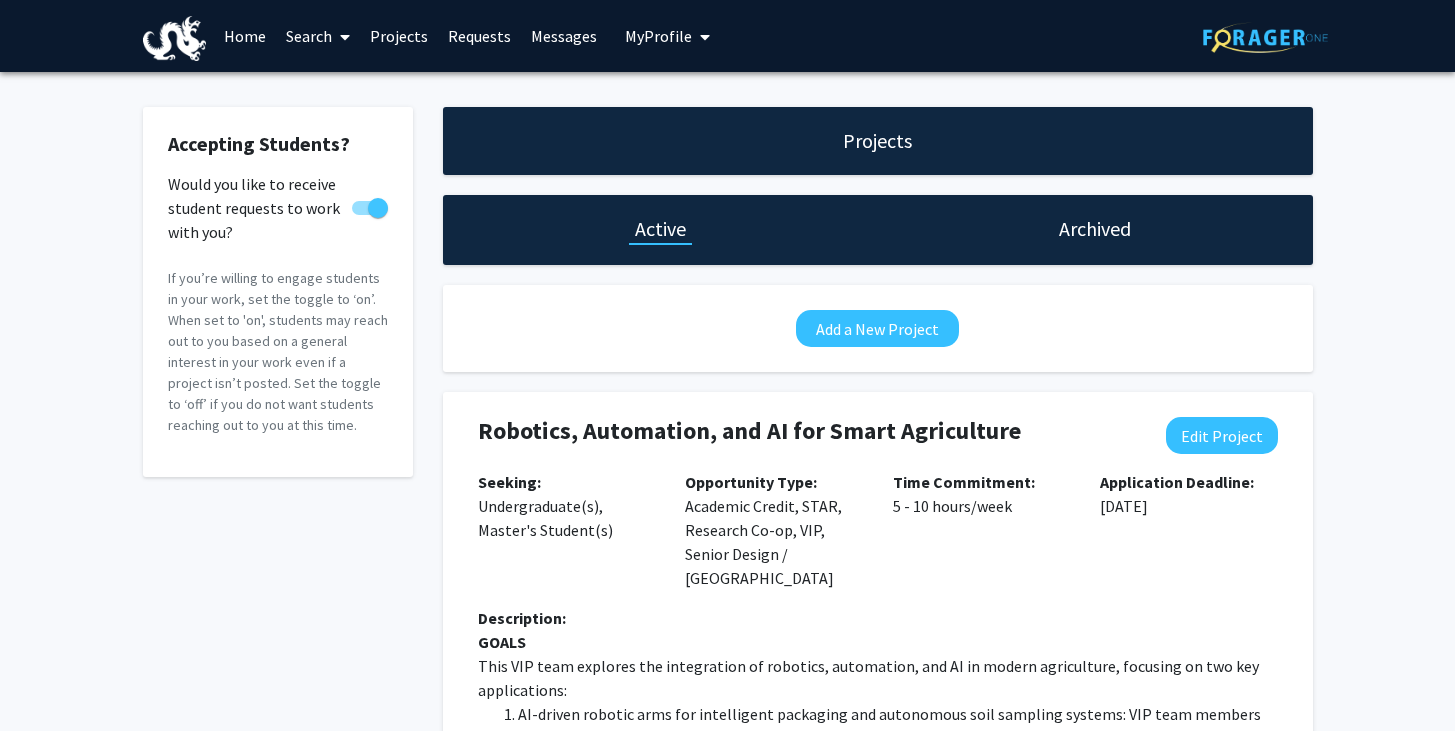 click on "Archived" 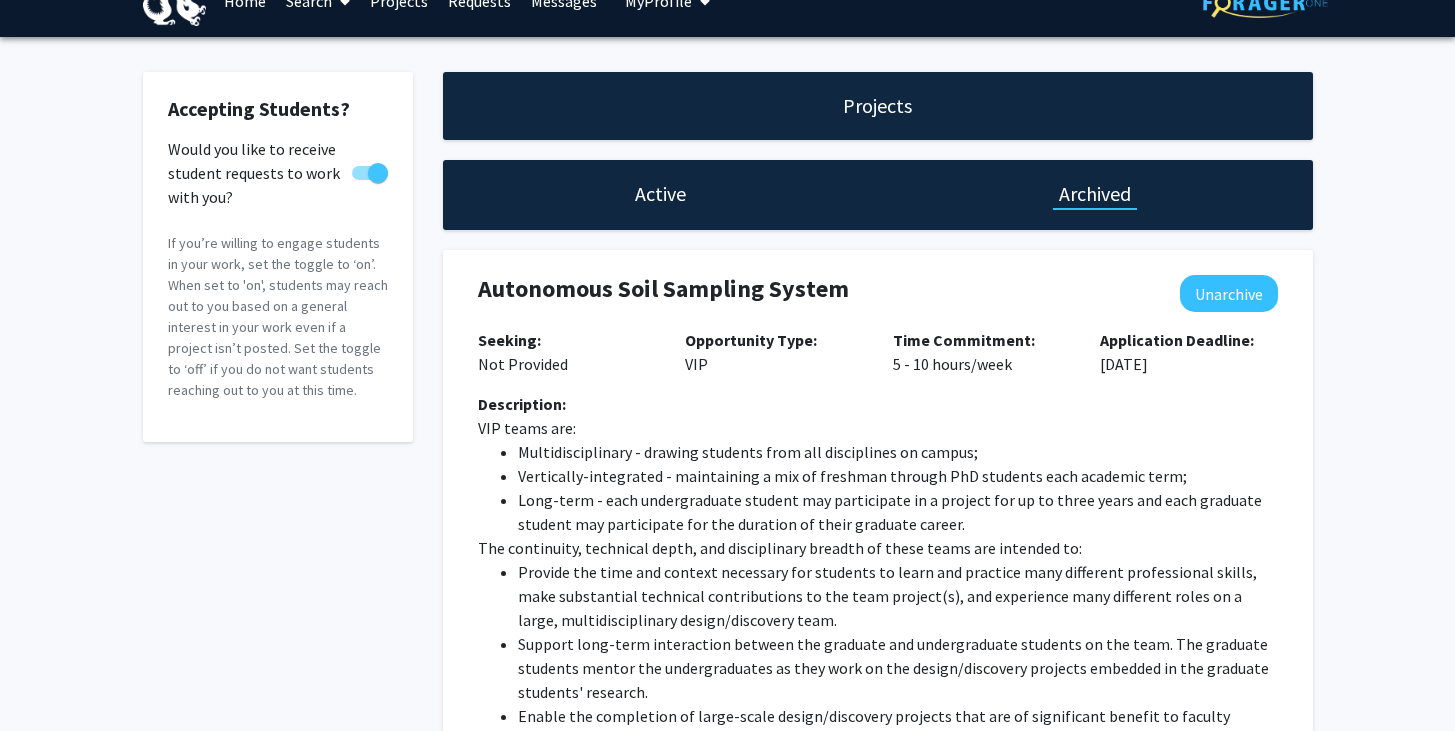 scroll, scrollTop: 0, scrollLeft: 0, axis: both 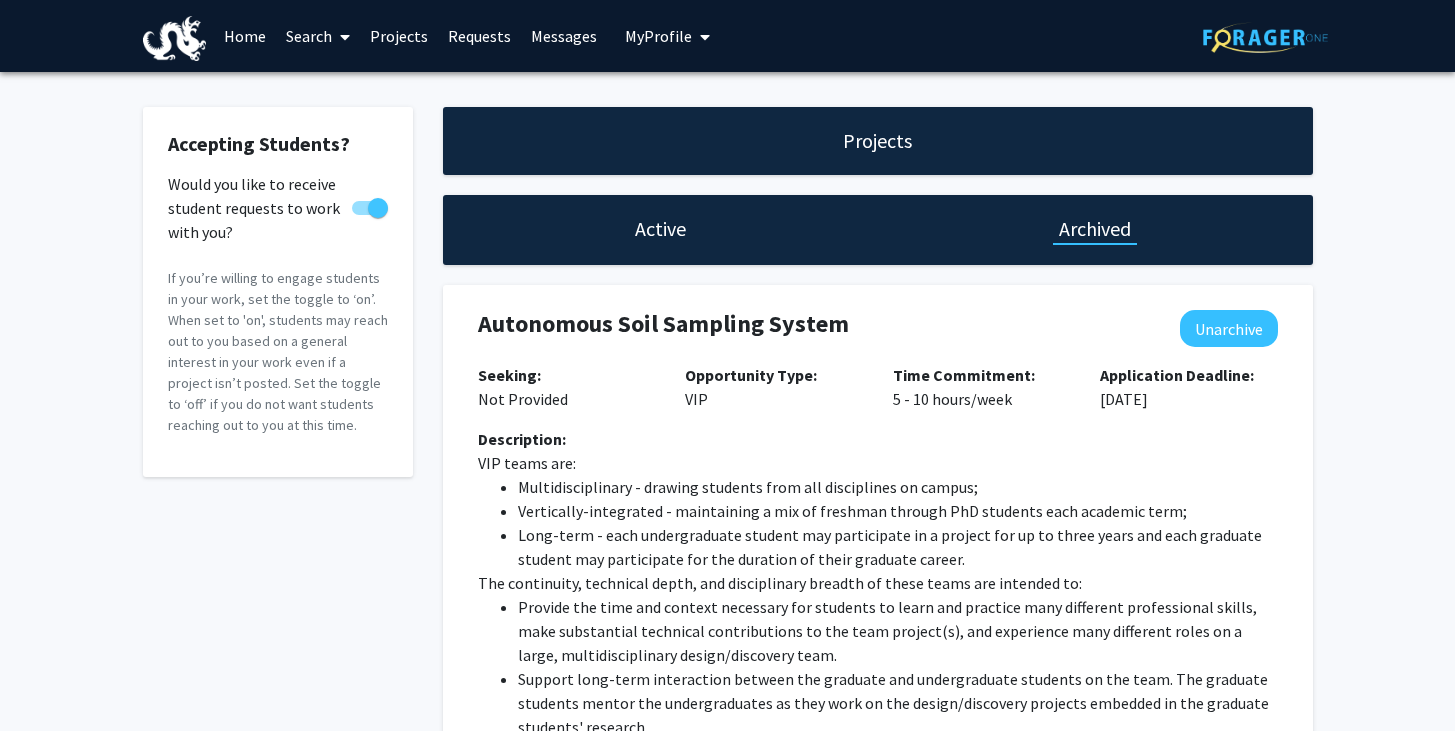 click on "Active" 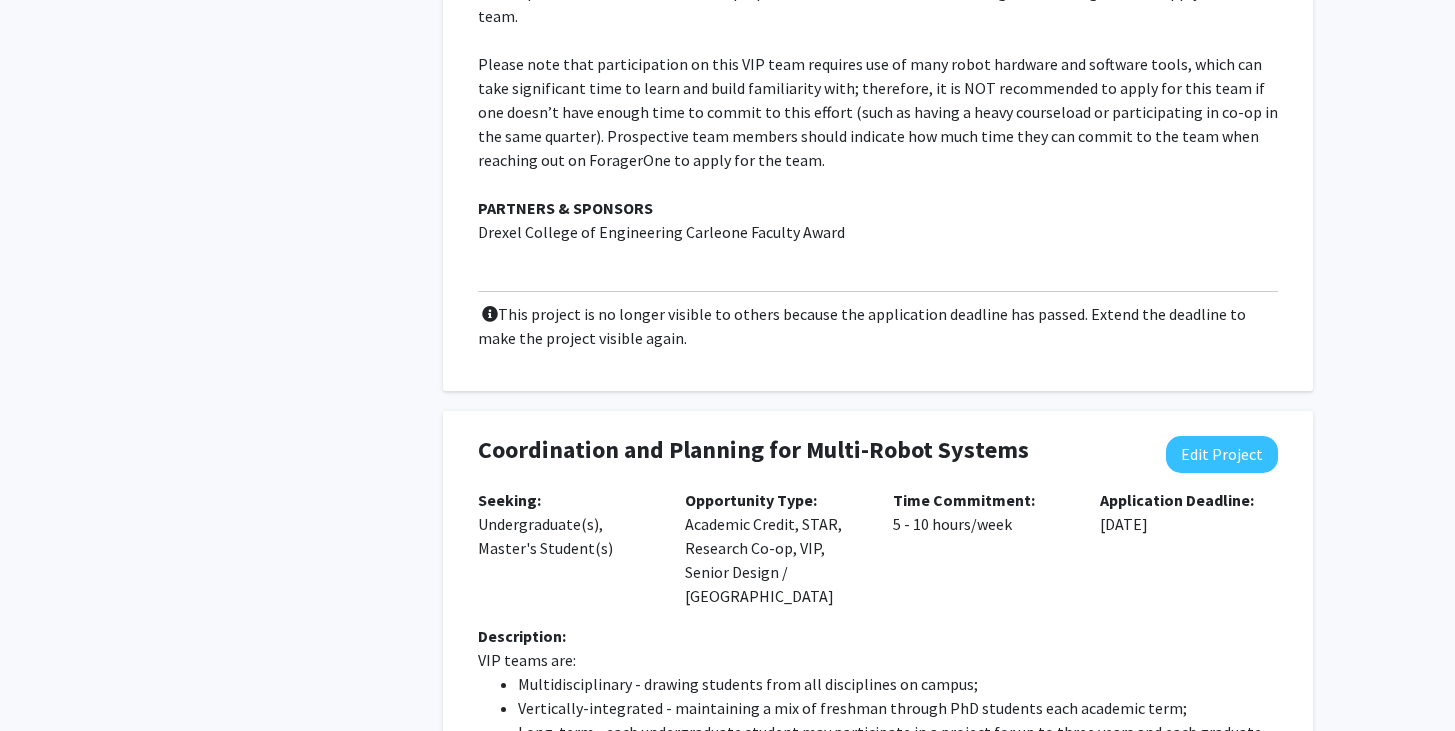 scroll, scrollTop: 4755, scrollLeft: 0, axis: vertical 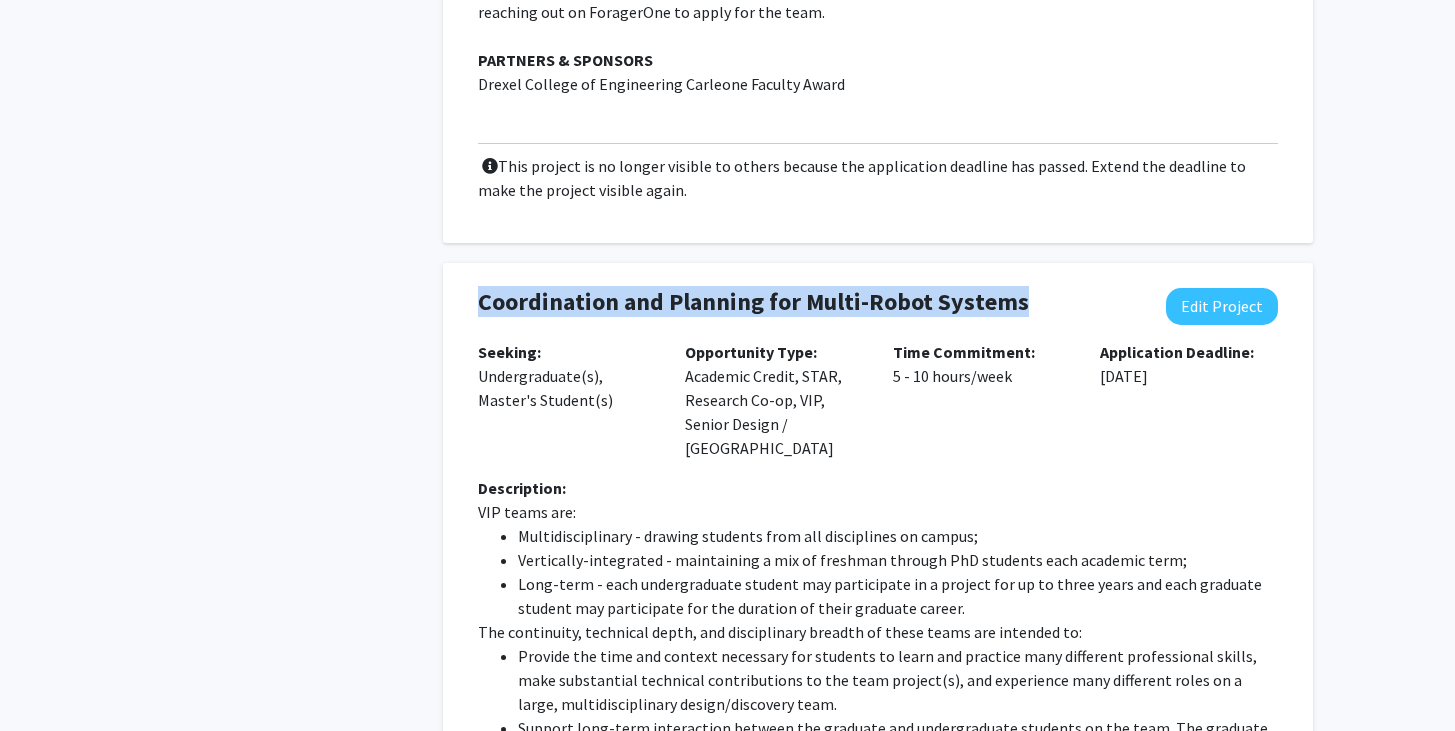drag, startPoint x: 477, startPoint y: 227, endPoint x: 989, endPoint y: 230, distance: 512.0088 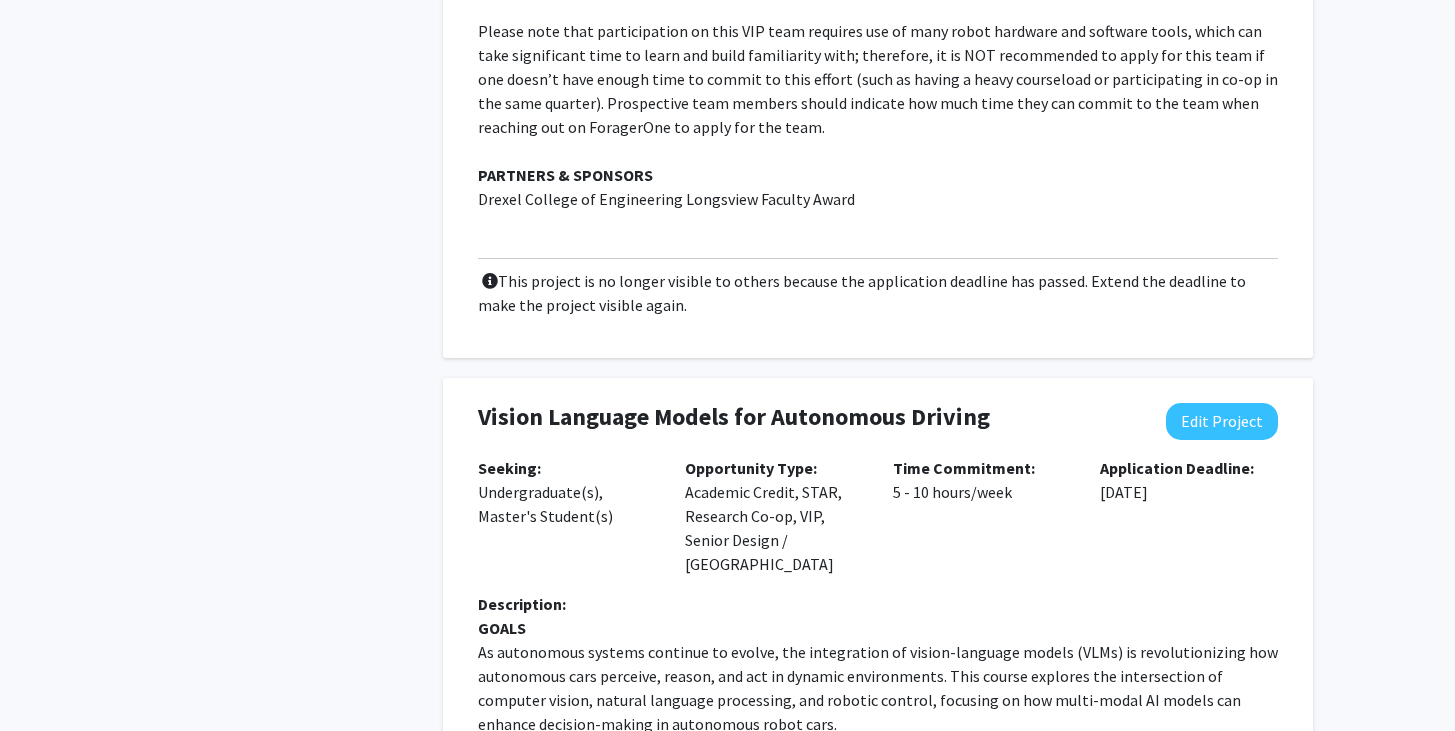 scroll, scrollTop: 2905, scrollLeft: 0, axis: vertical 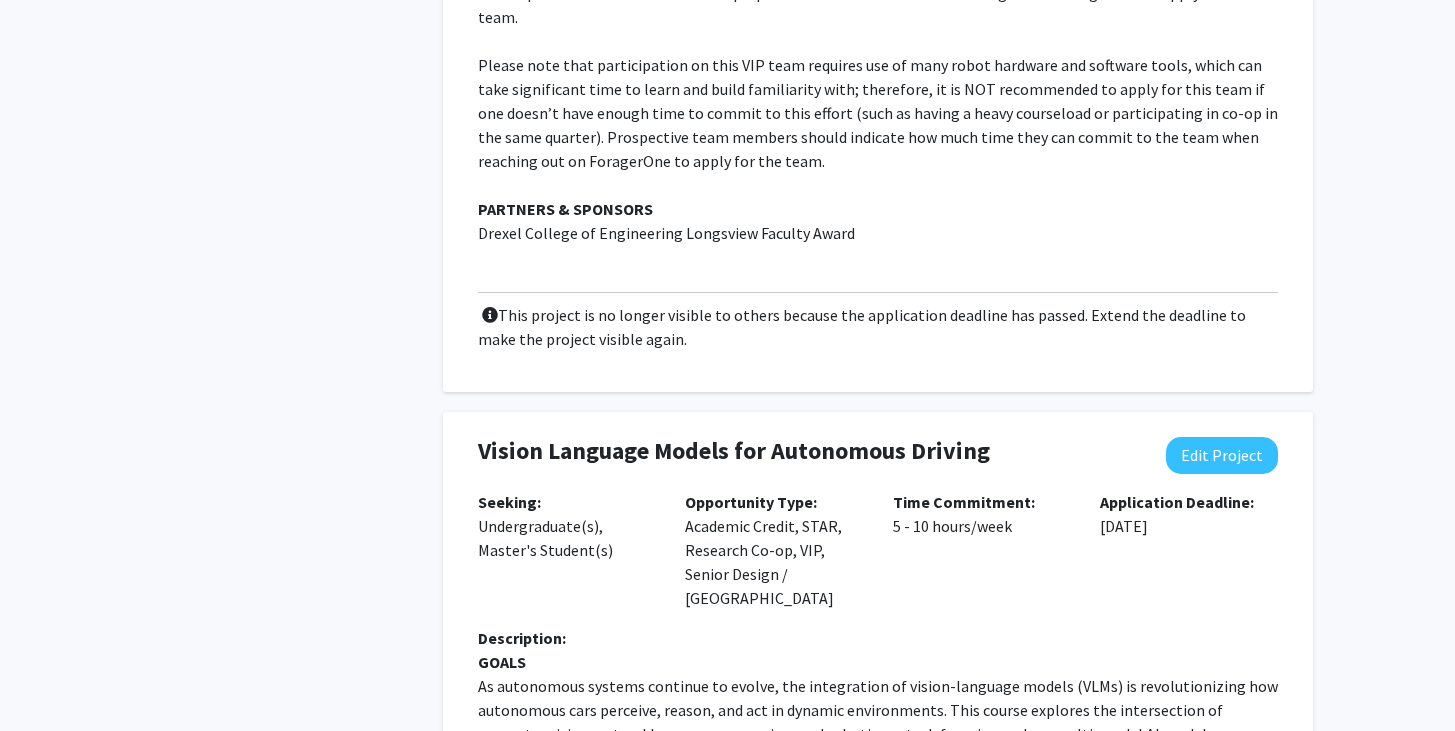click on "Vision Language Models for Autonomous Driving" 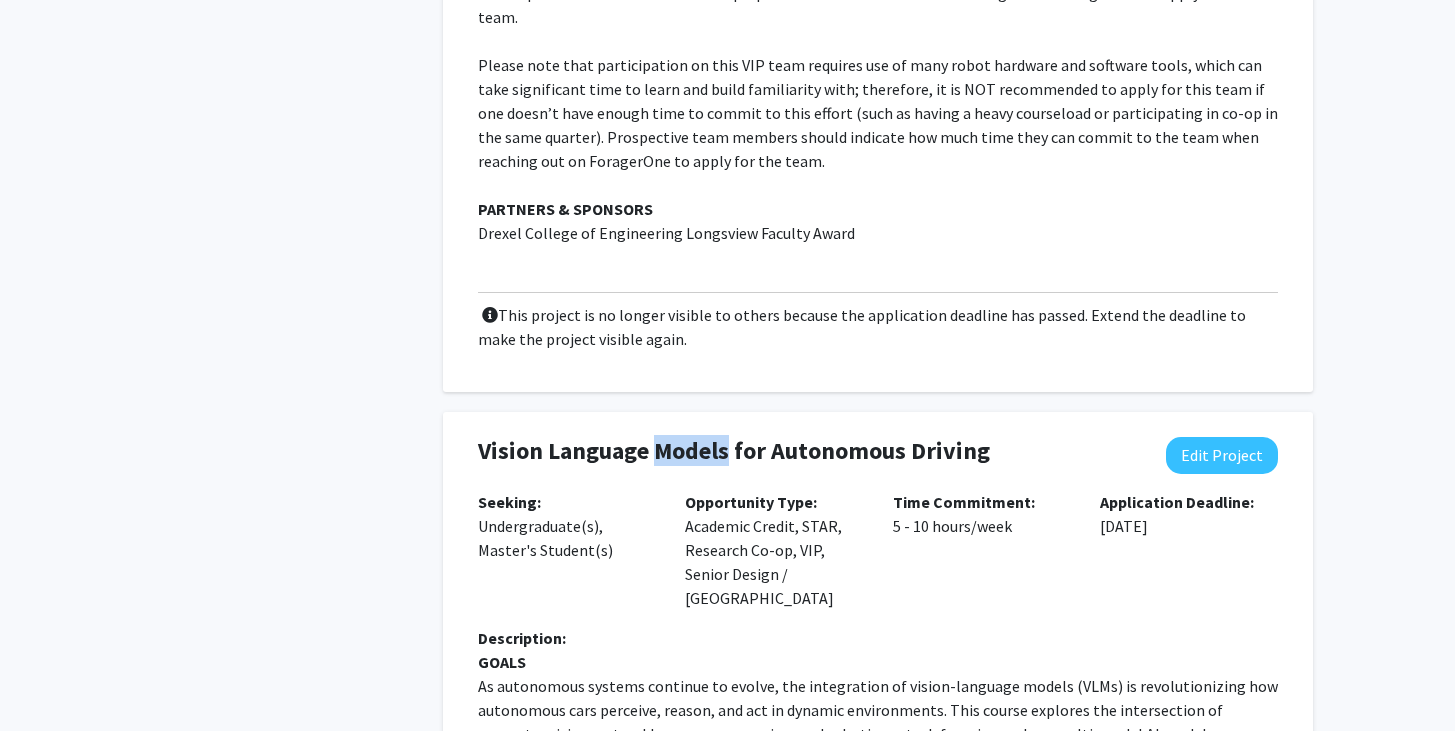 click on "Vision Language Models for Autonomous Driving" 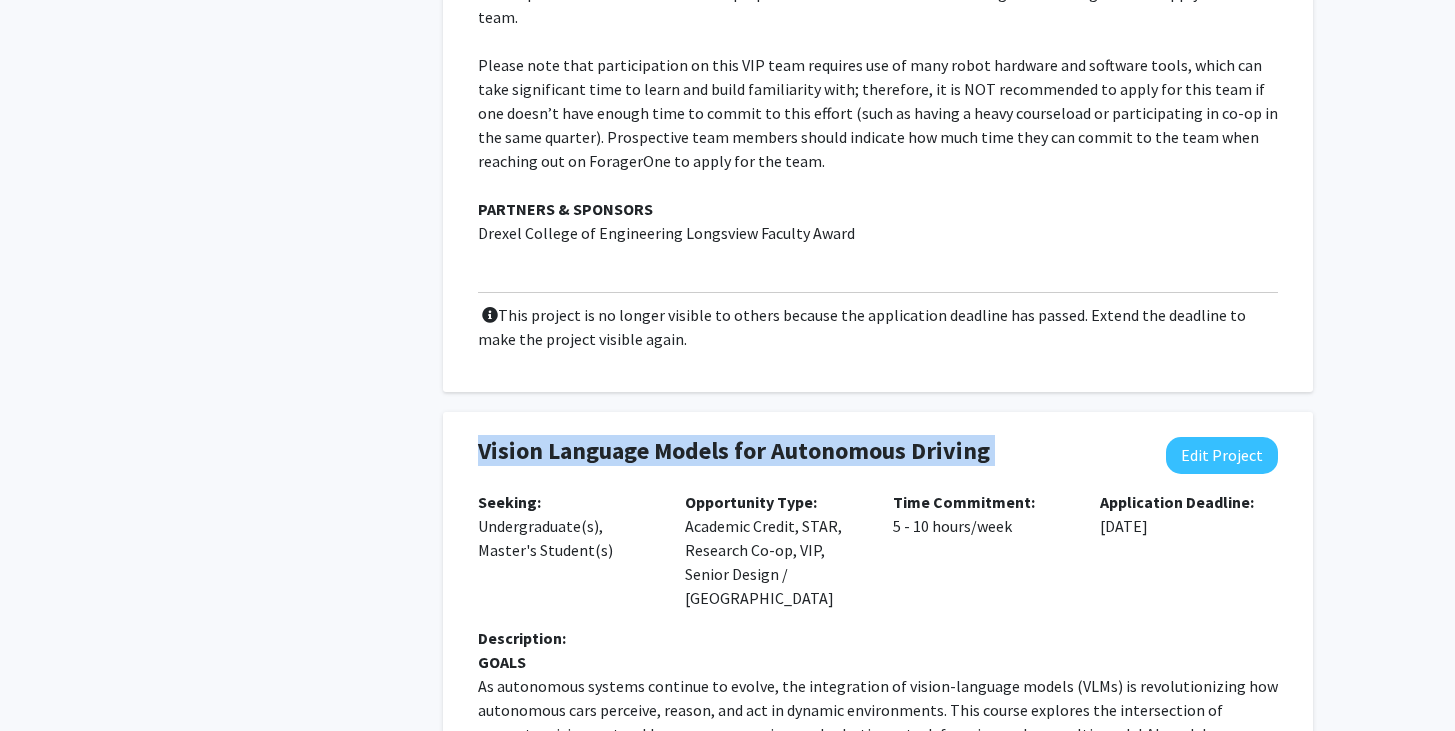 click on "Vision Language Models for Autonomous Driving" 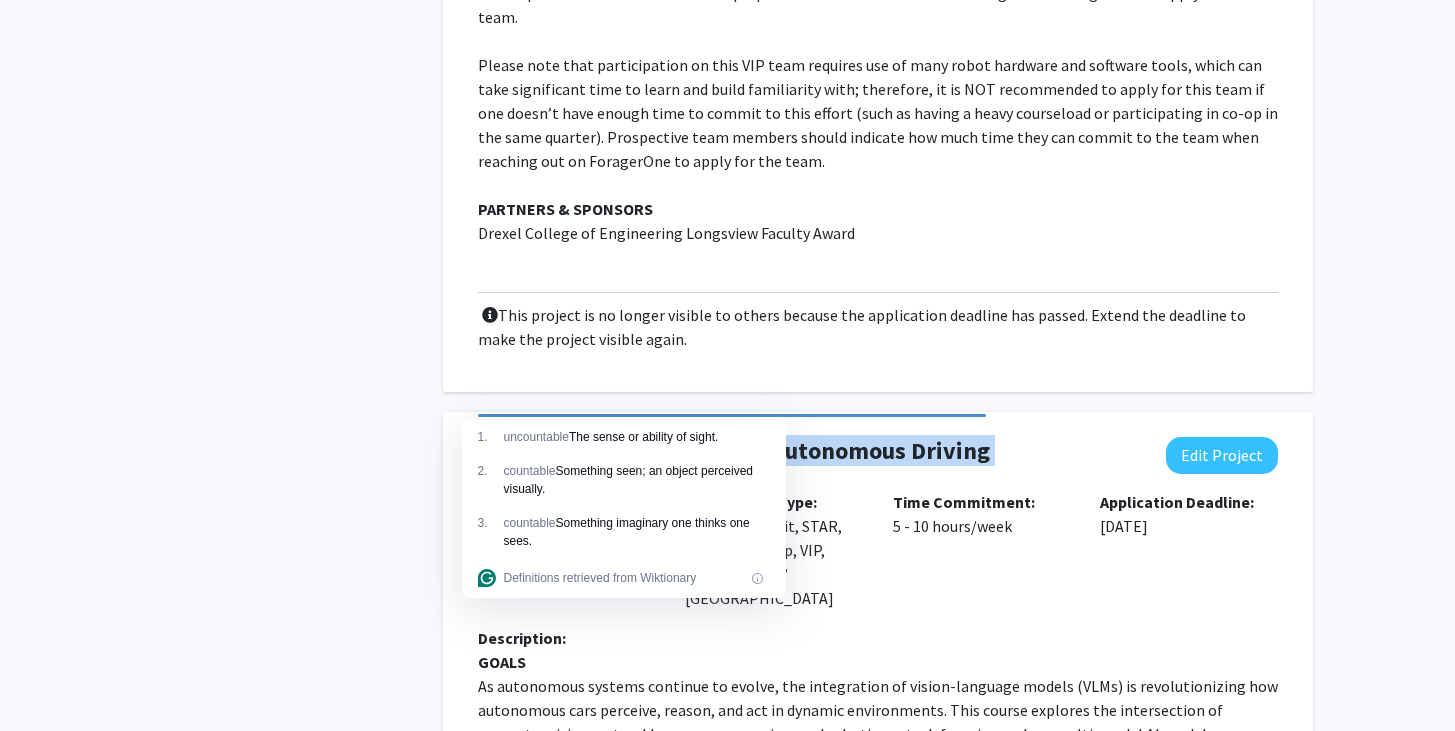 copy on "Vision Language Models for Autonomous Driving" 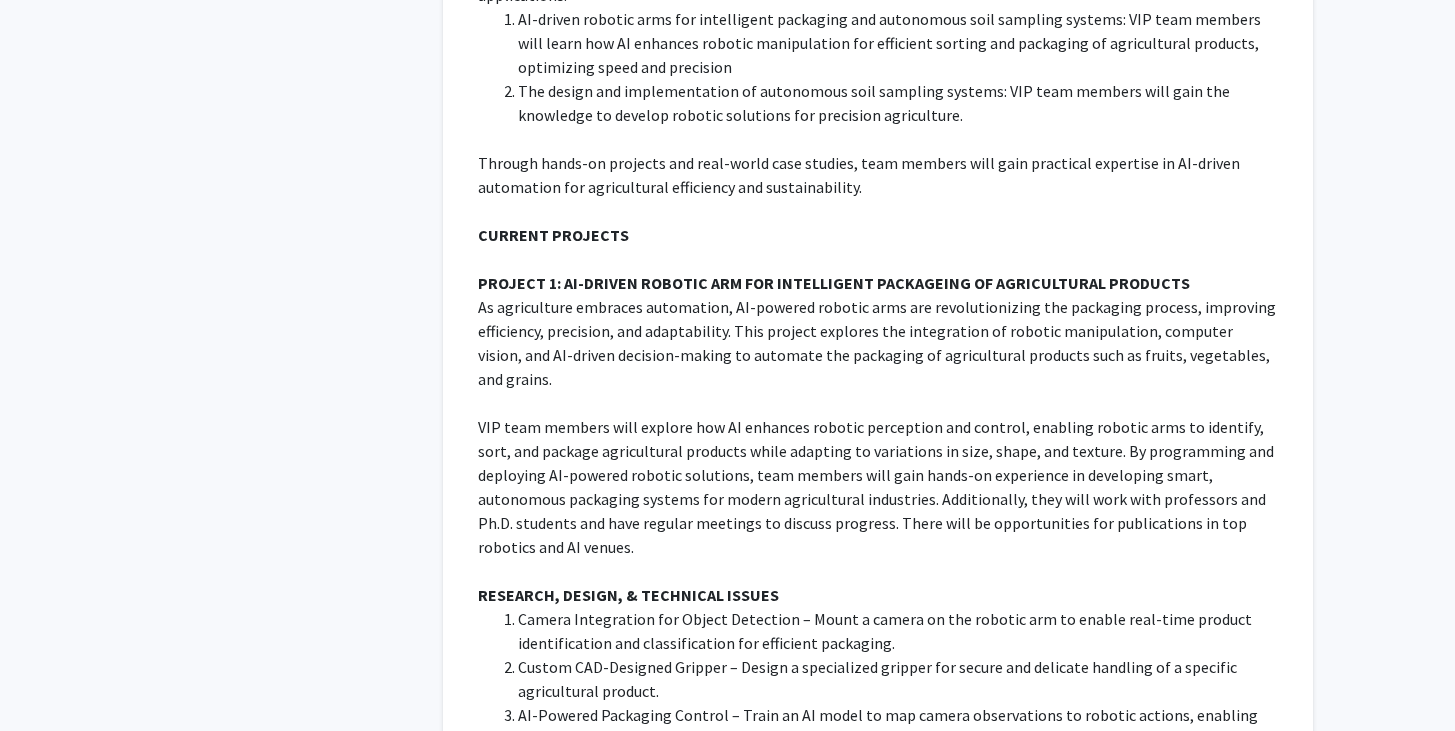 scroll, scrollTop: 0, scrollLeft: 0, axis: both 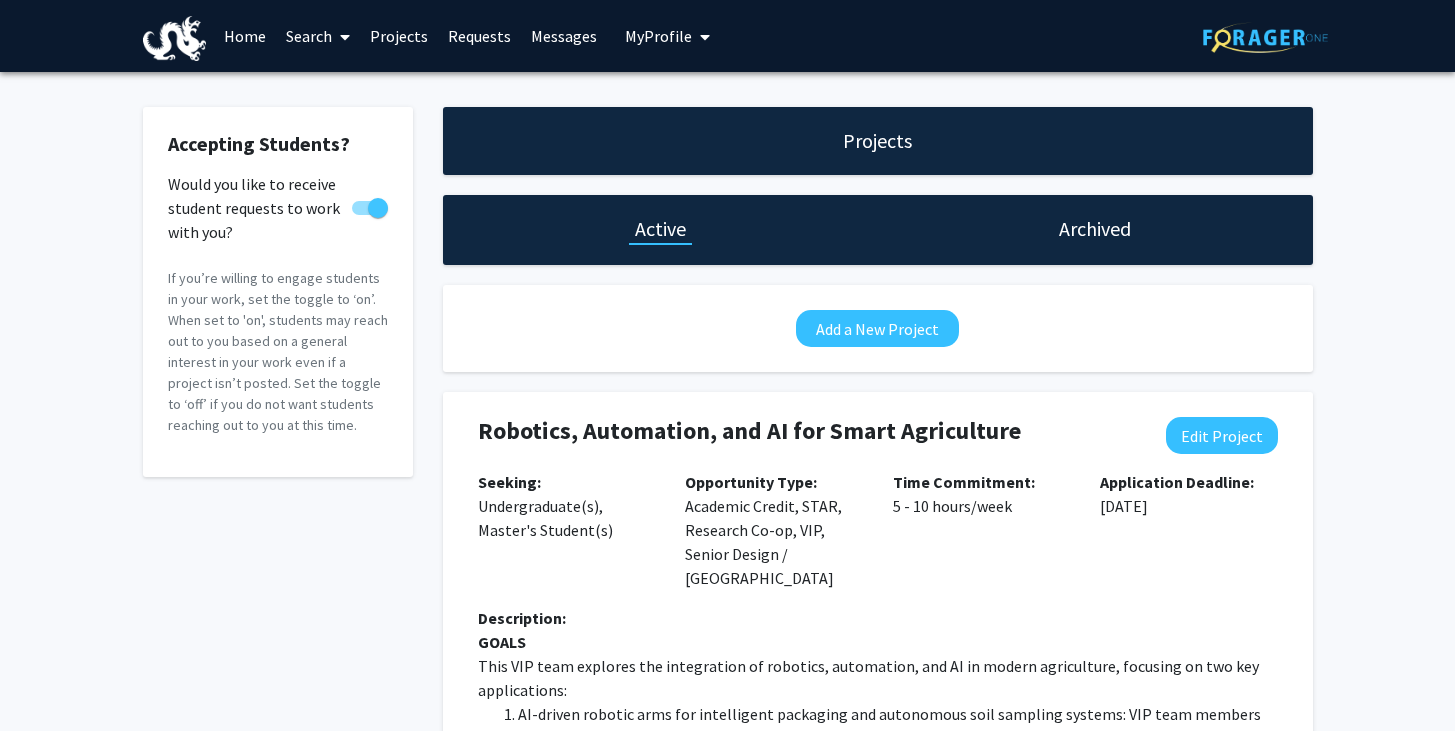 click on "Robotics, Automation, and AI for Smart Agriculture" 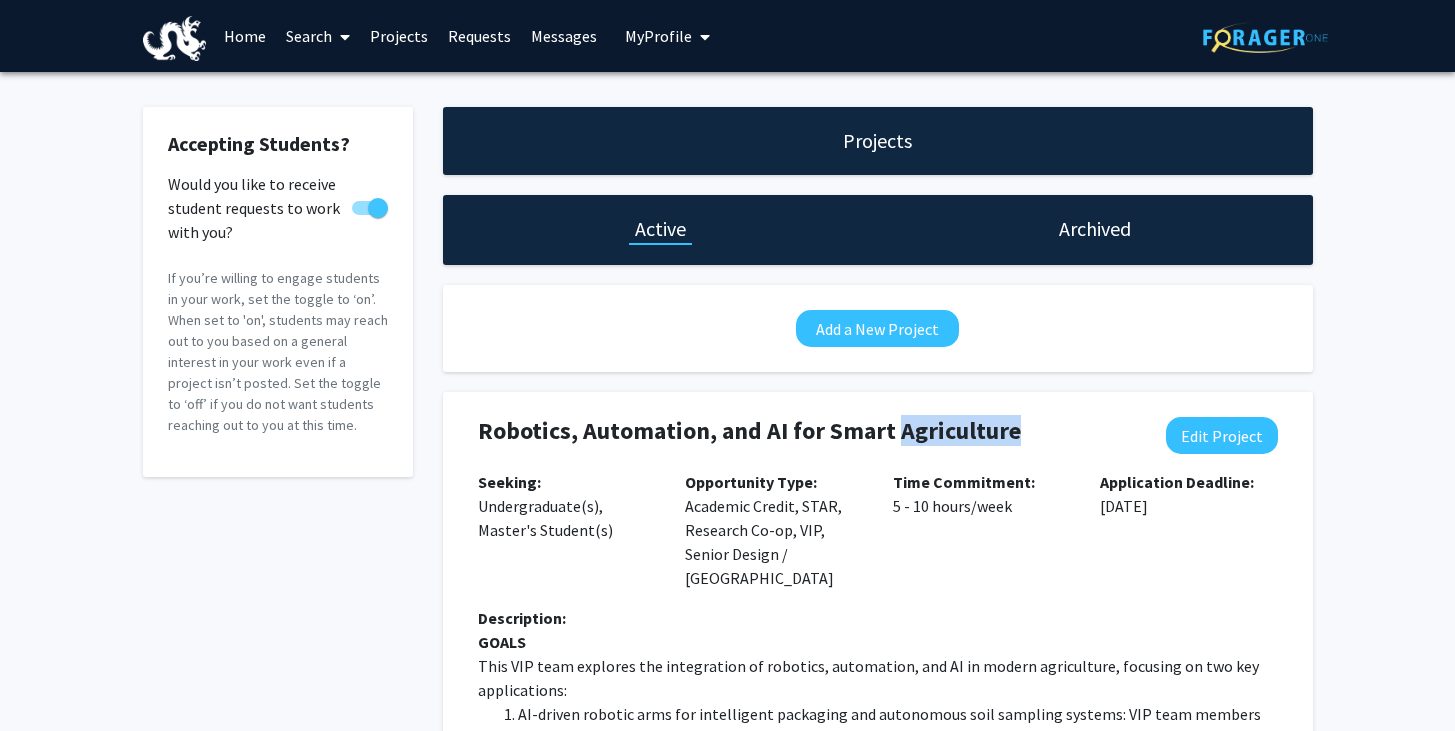click on "Robotics, Automation, and AI for Smart Agriculture" 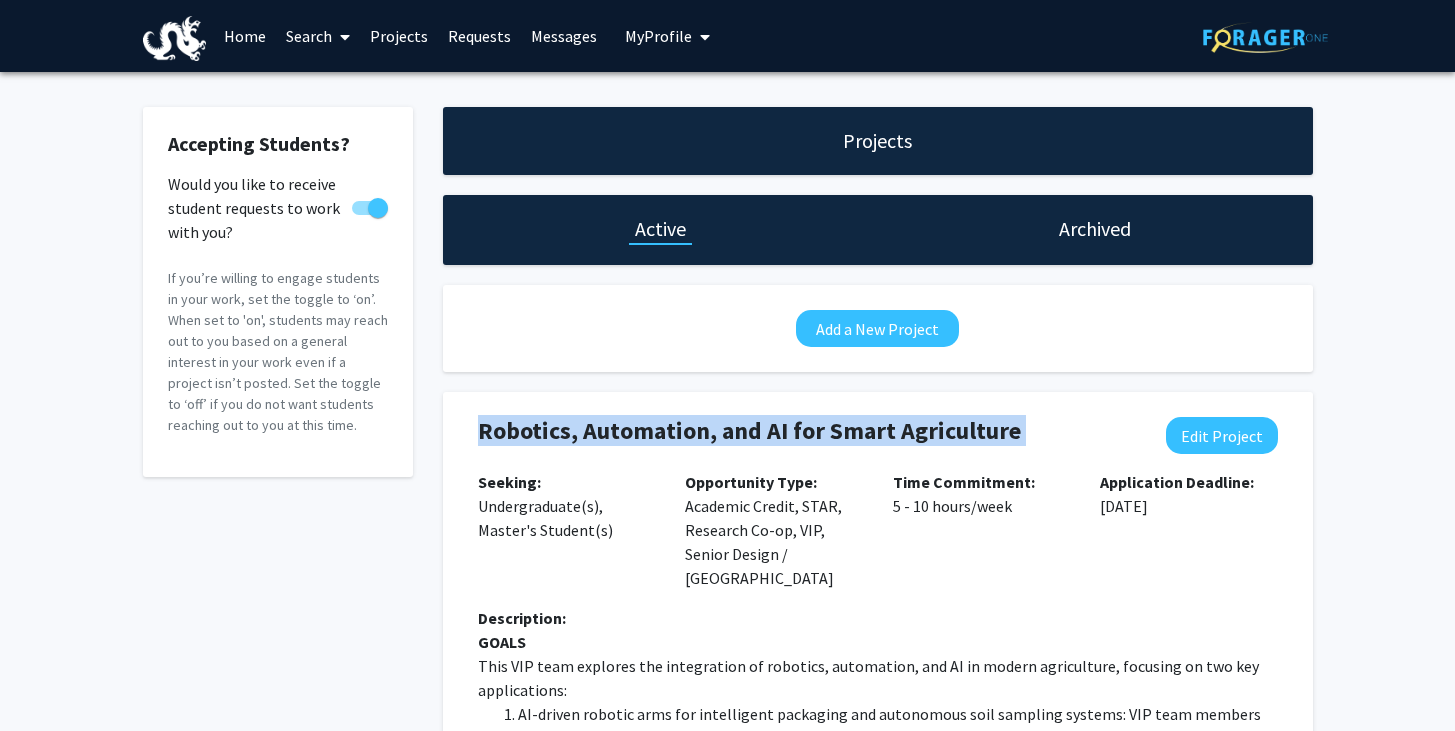 click on "Robotics, Automation, and AI for Smart Agriculture" 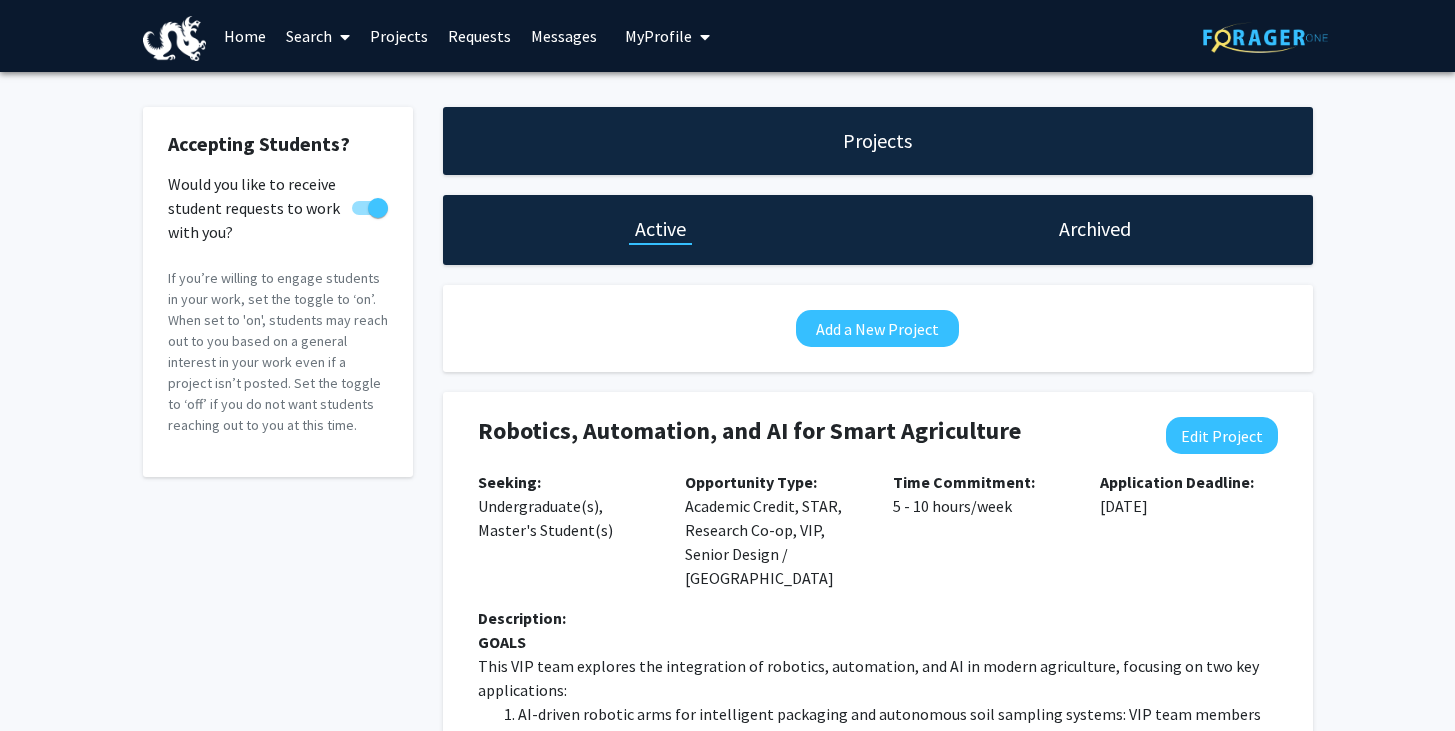 click on "Archived" 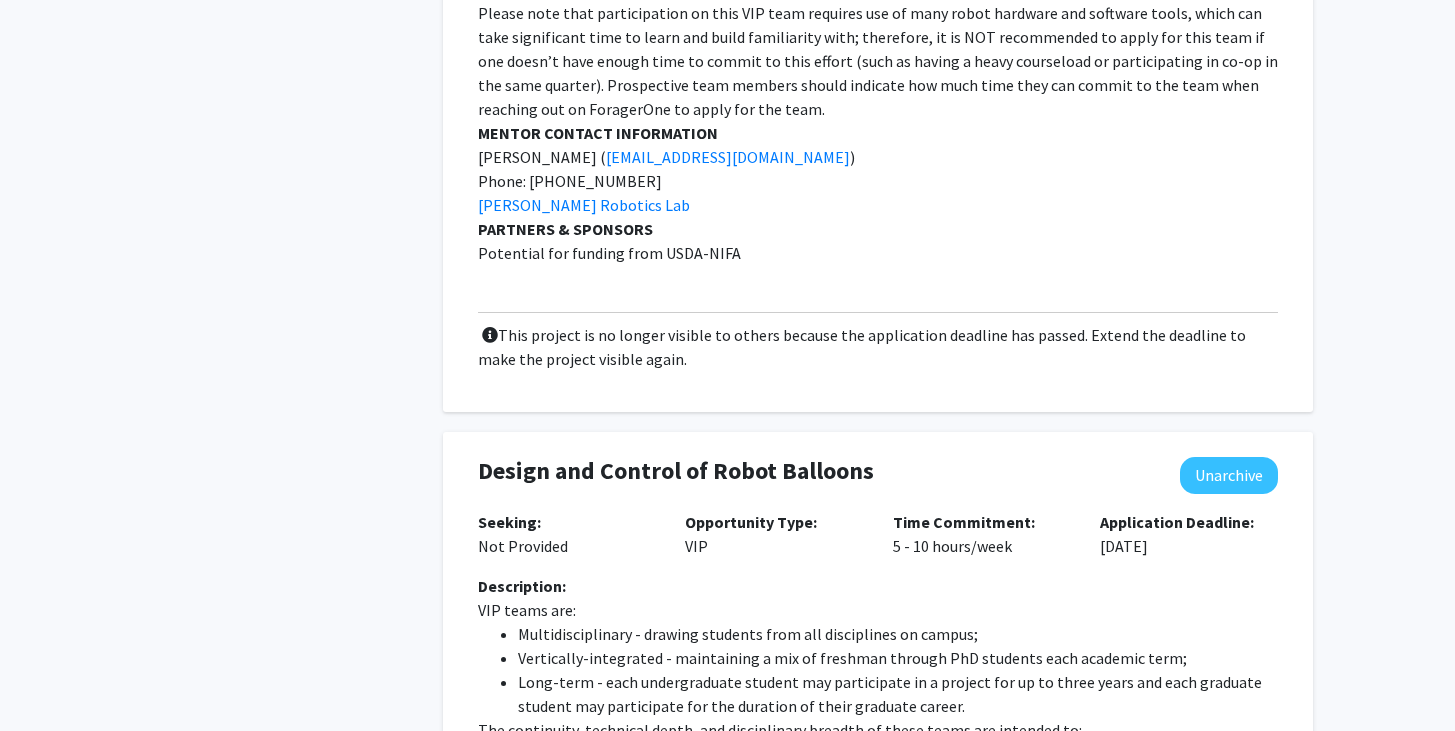 scroll, scrollTop: 1771, scrollLeft: 0, axis: vertical 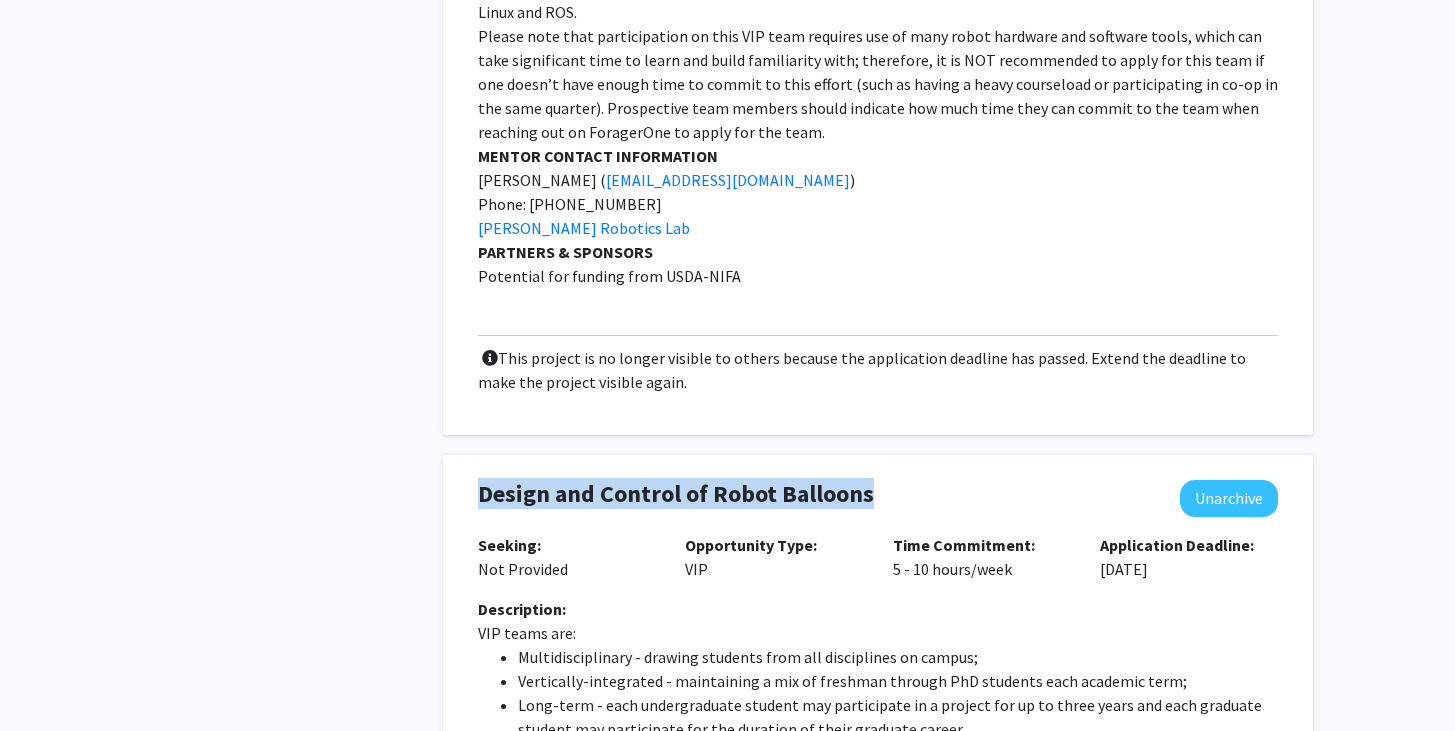 drag, startPoint x: 922, startPoint y: 500, endPoint x: 480, endPoint y: 490, distance: 442.1131 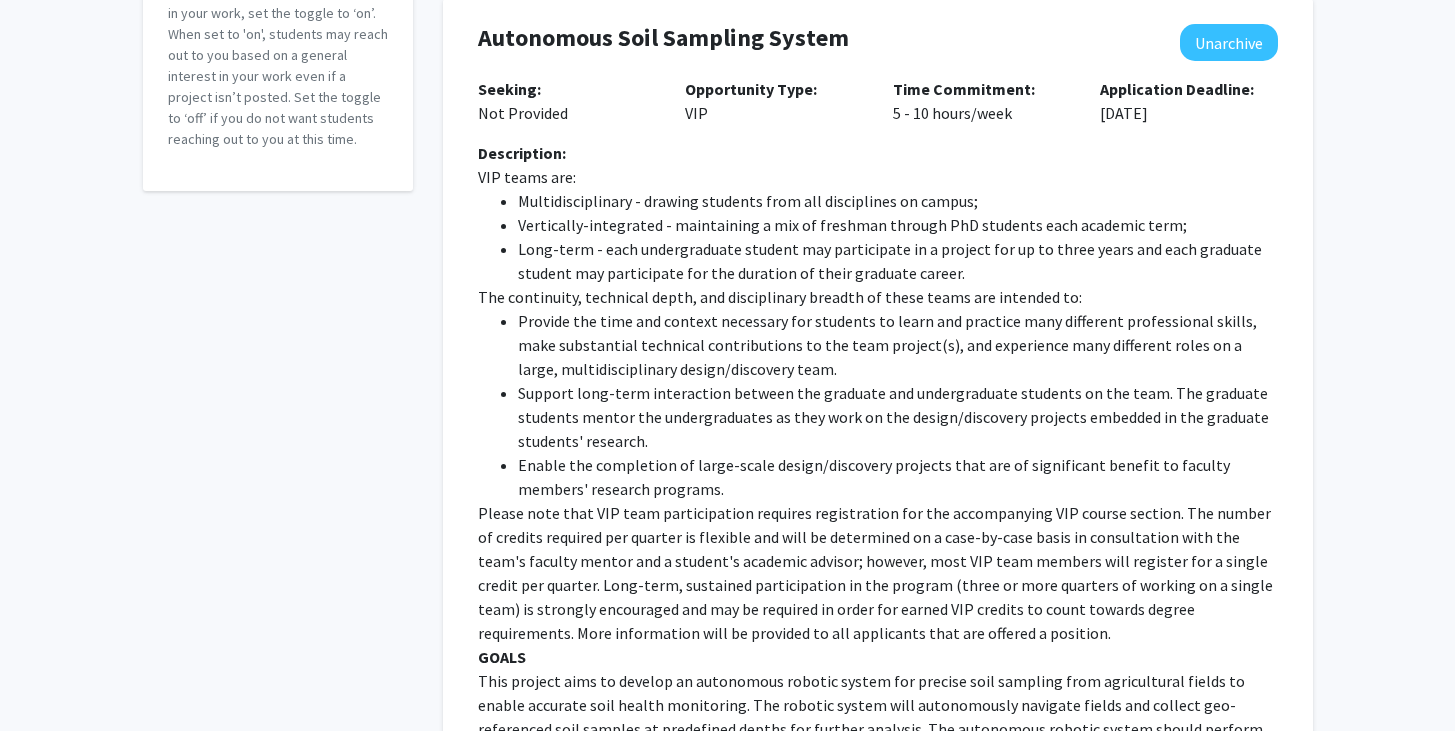 scroll, scrollTop: 0, scrollLeft: 0, axis: both 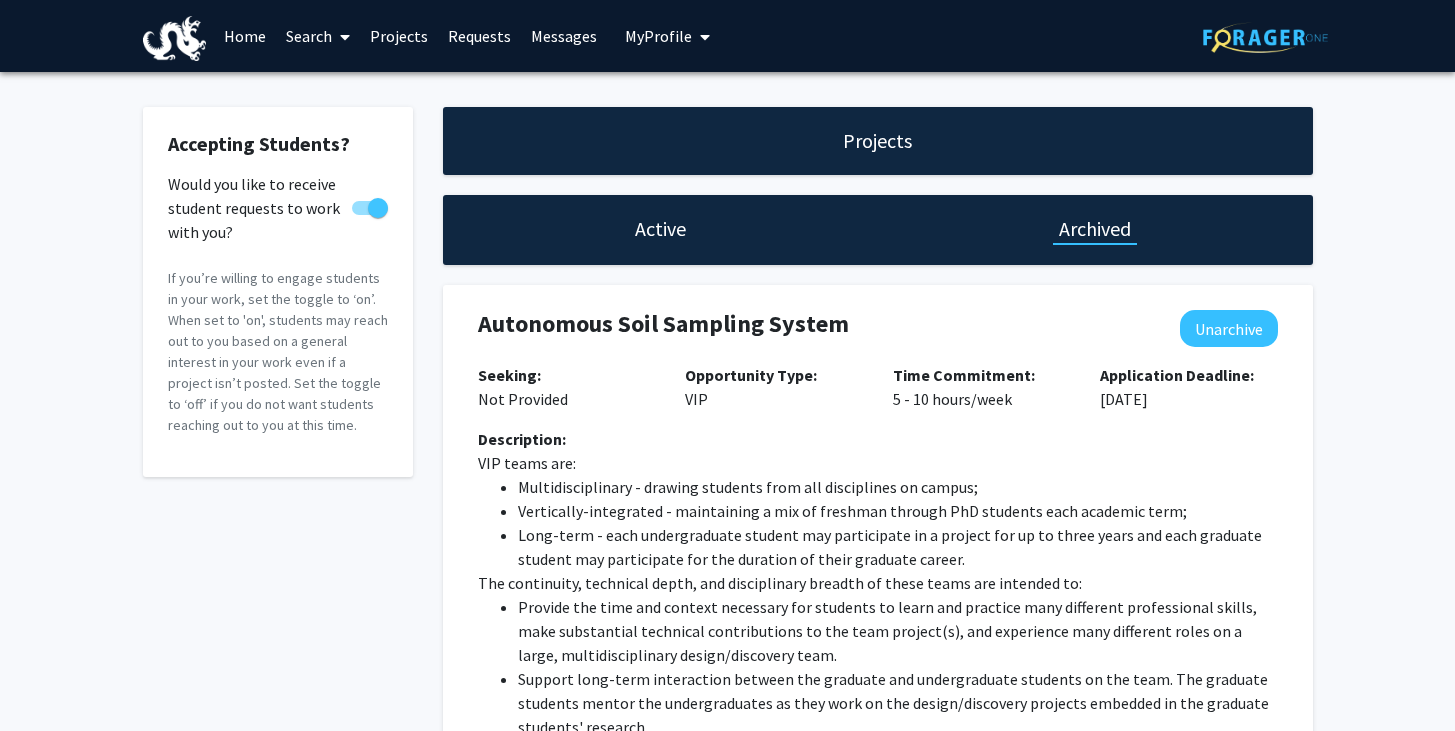 click on "Active" 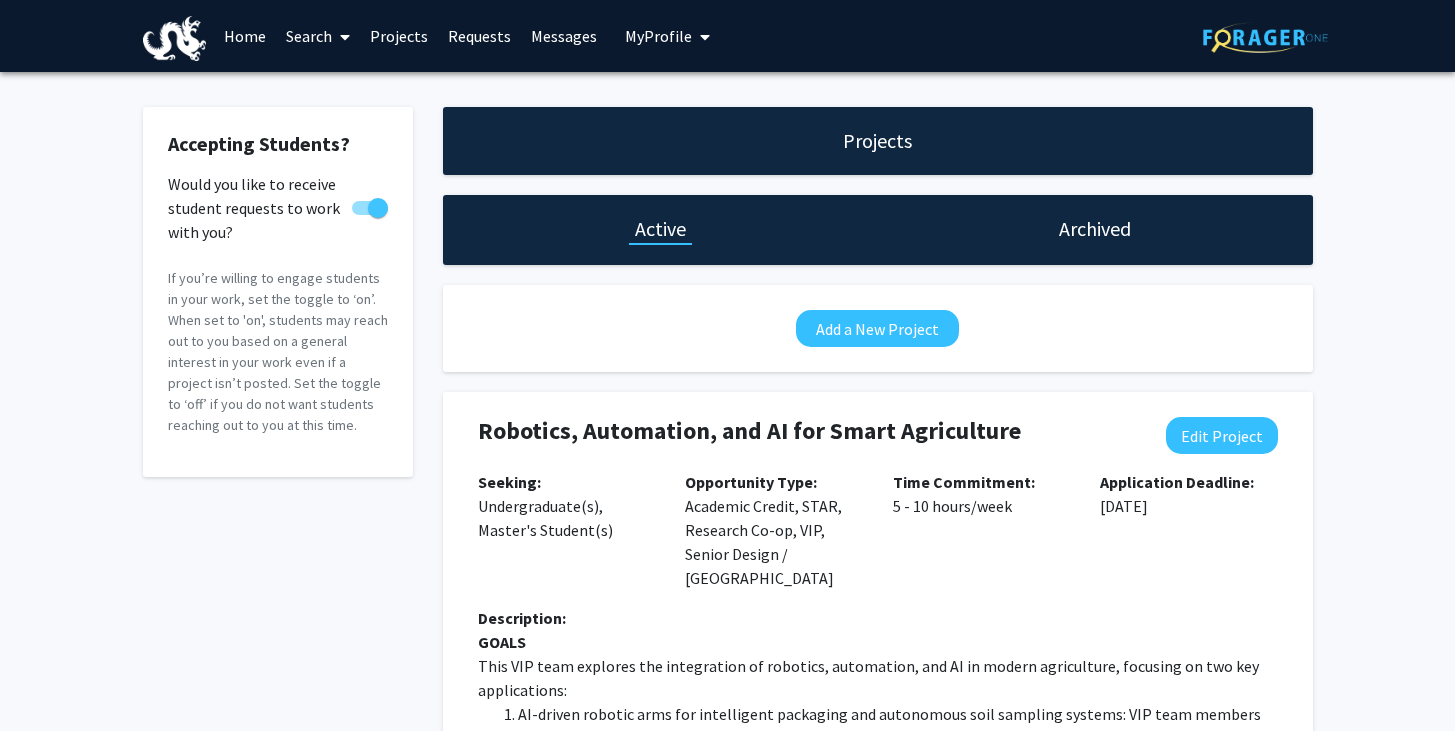click on "Accepting Students?    Would you like to receive student requests to work with you?   If you’re willing to engage students in your work, set the toggle to ‘on’. When set to 'on', students may reach out to you based on a general interest in your work even if a project isn’t posted. Set the toggle to ‘off’ if you do not want students reaching out to you at this time.  Projects Active Archived  Add a New Project  Robotics, Automation, and AI for Smart Agriculture  Edit Project  Seeking:  Undergraduate(s), Master's Student(s)  Opportunity Type:  Academic Credit, STAR, Research Co-op, VIP, Senior Design / Capstone  Time Commitment:  5 - 10 hours/week  Application Deadline:  Jun 25, 2025  Description: GOALS This VIP team explores the integration of robotics, automation, and AI in modern agriculture, focusing on two key applications: The design and implementation of autonomous soil sampling systems: VIP team members will gain the knowledge to develop robotic solutions for precision agriculture. Seeking:" 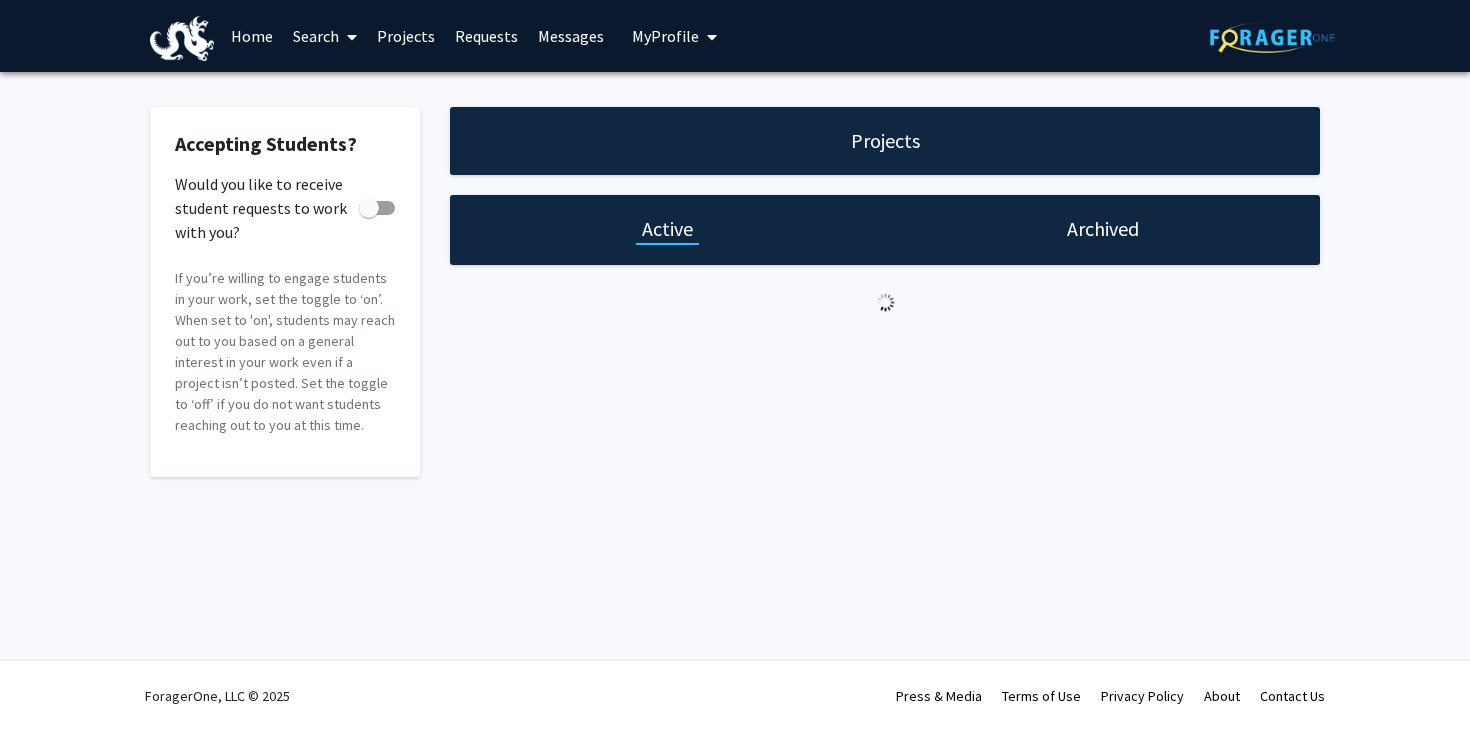 checkbox on "true" 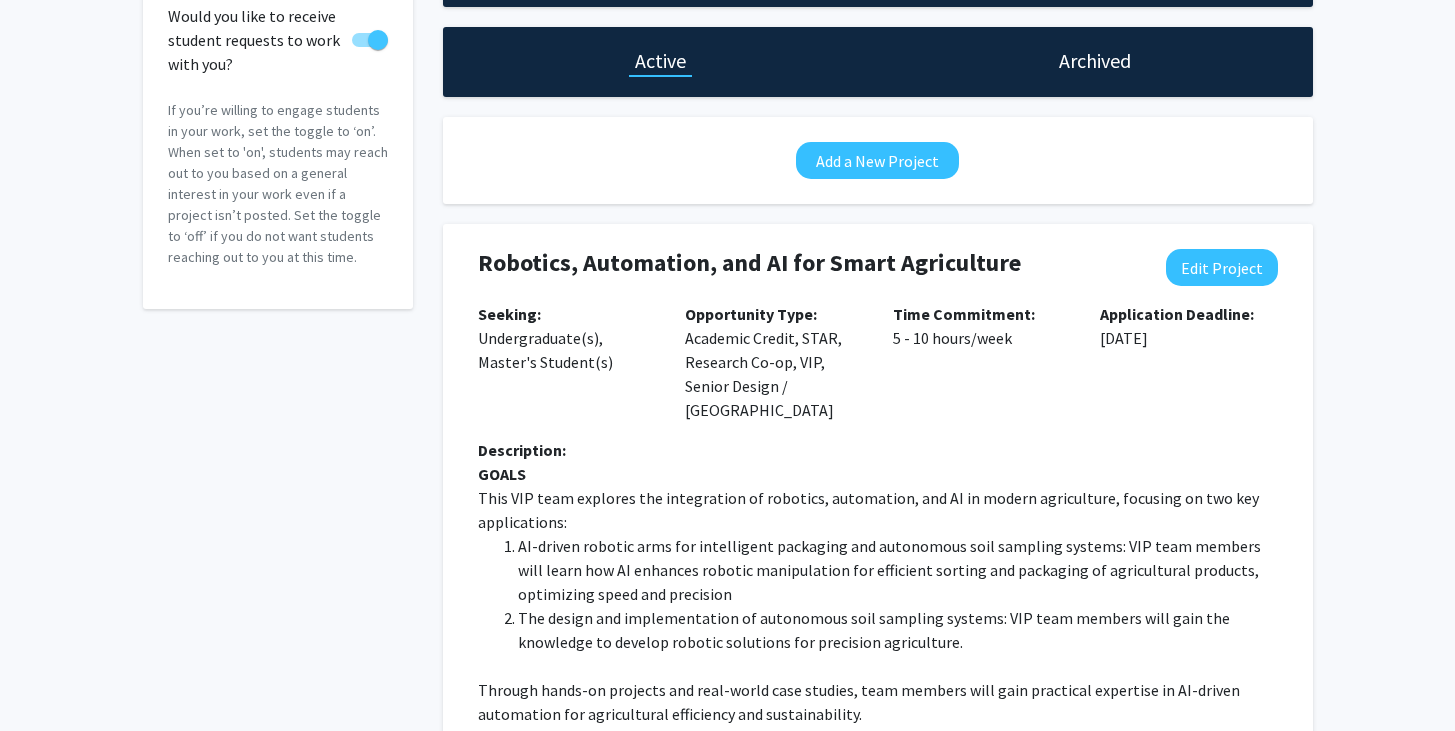 scroll, scrollTop: 0, scrollLeft: 0, axis: both 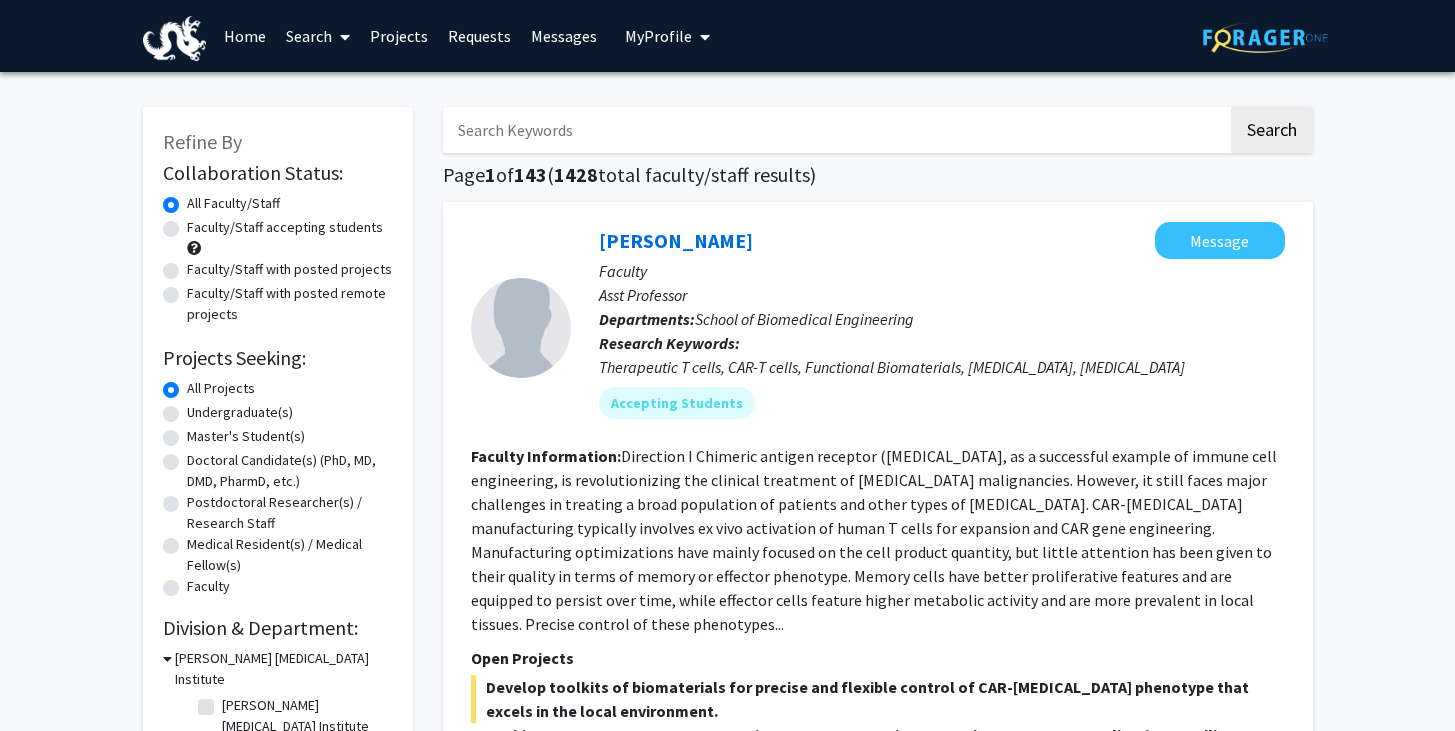 click at bounding box center [835, 130] 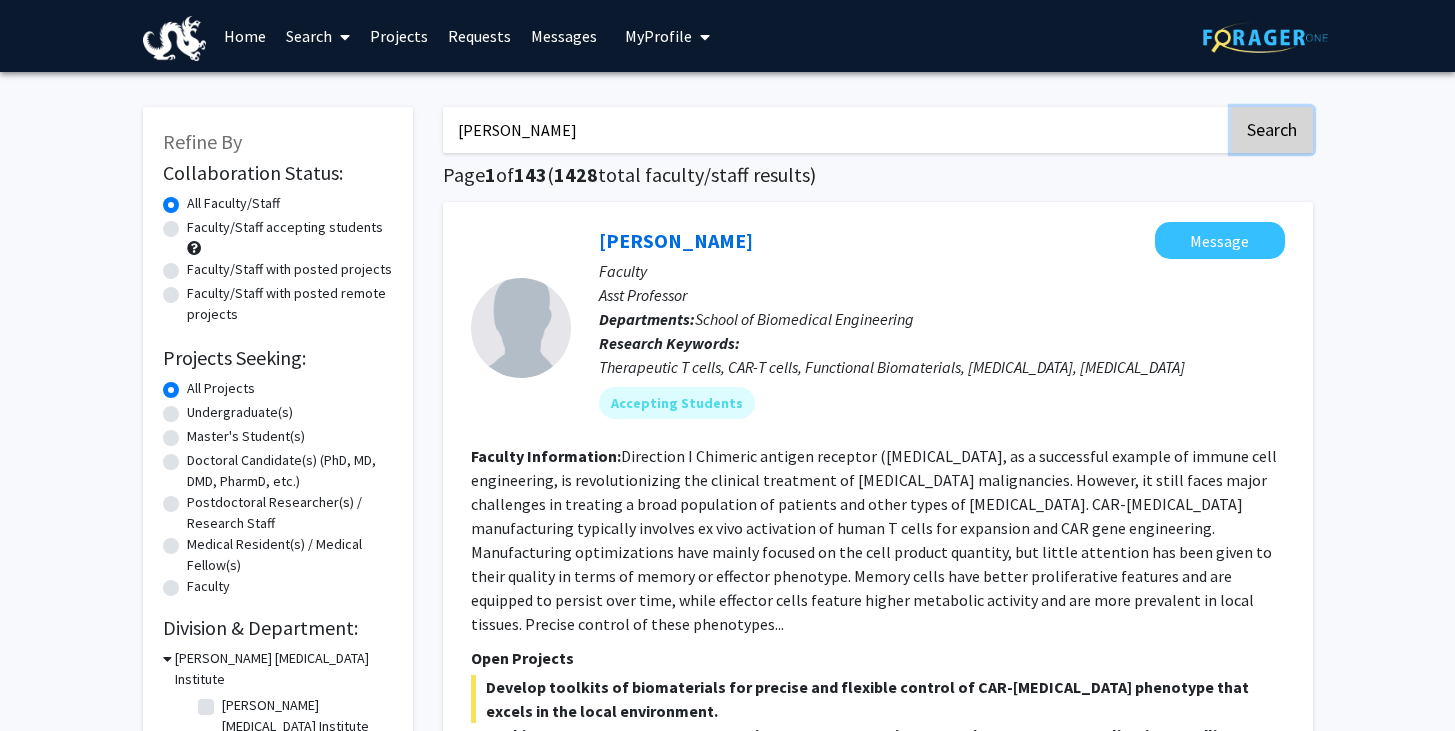 drag, startPoint x: 1276, startPoint y: 124, endPoint x: 1238, endPoint y: 142, distance: 42.047592 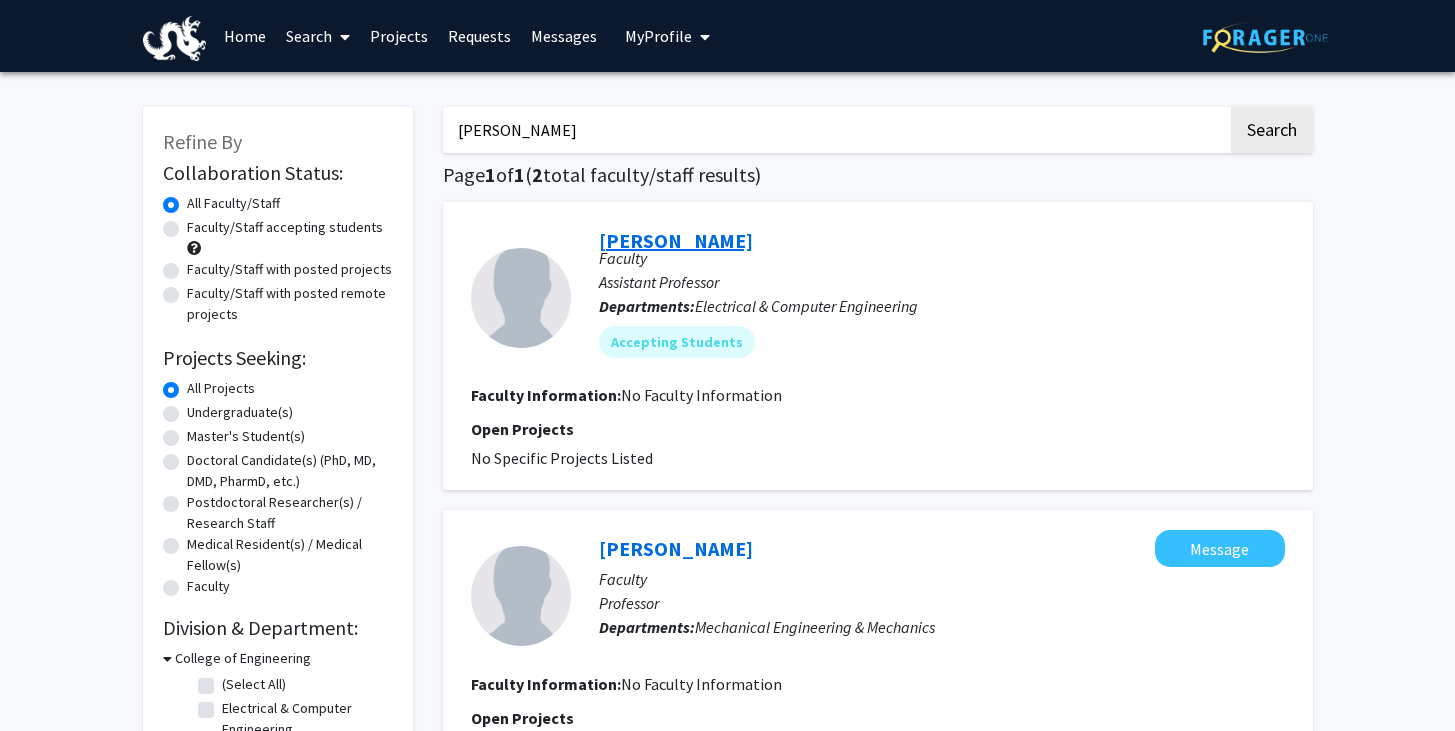 click on "[PERSON_NAME]" 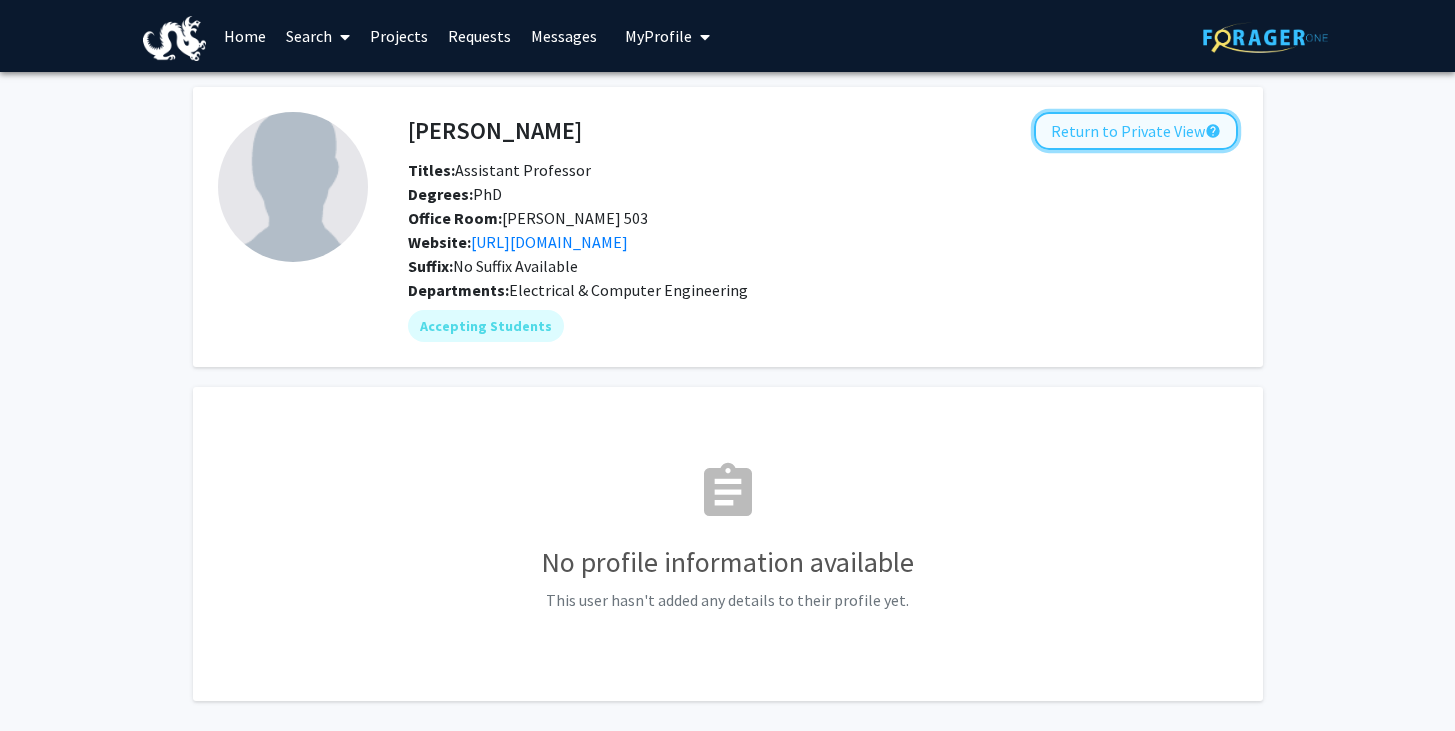 click on "Return to Private View  help" 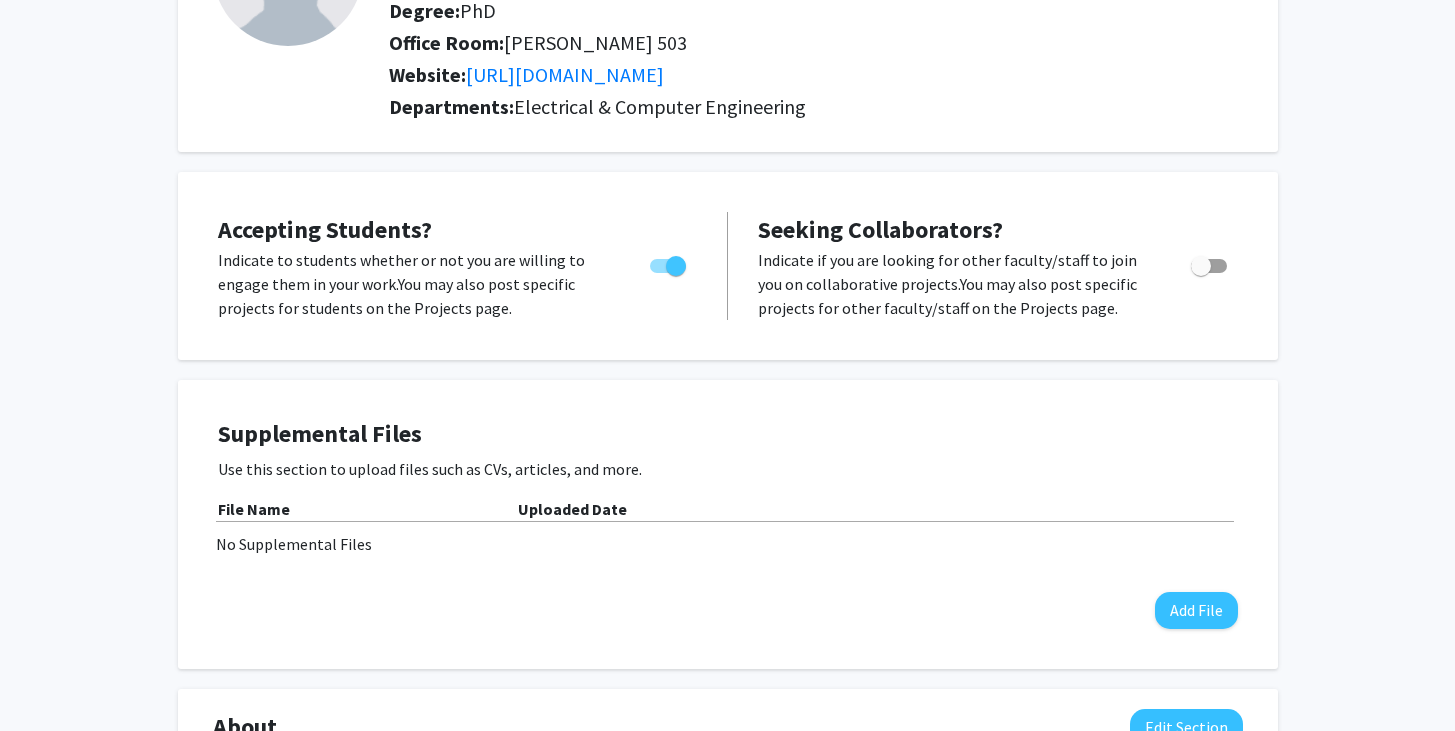 scroll, scrollTop: 420, scrollLeft: 0, axis: vertical 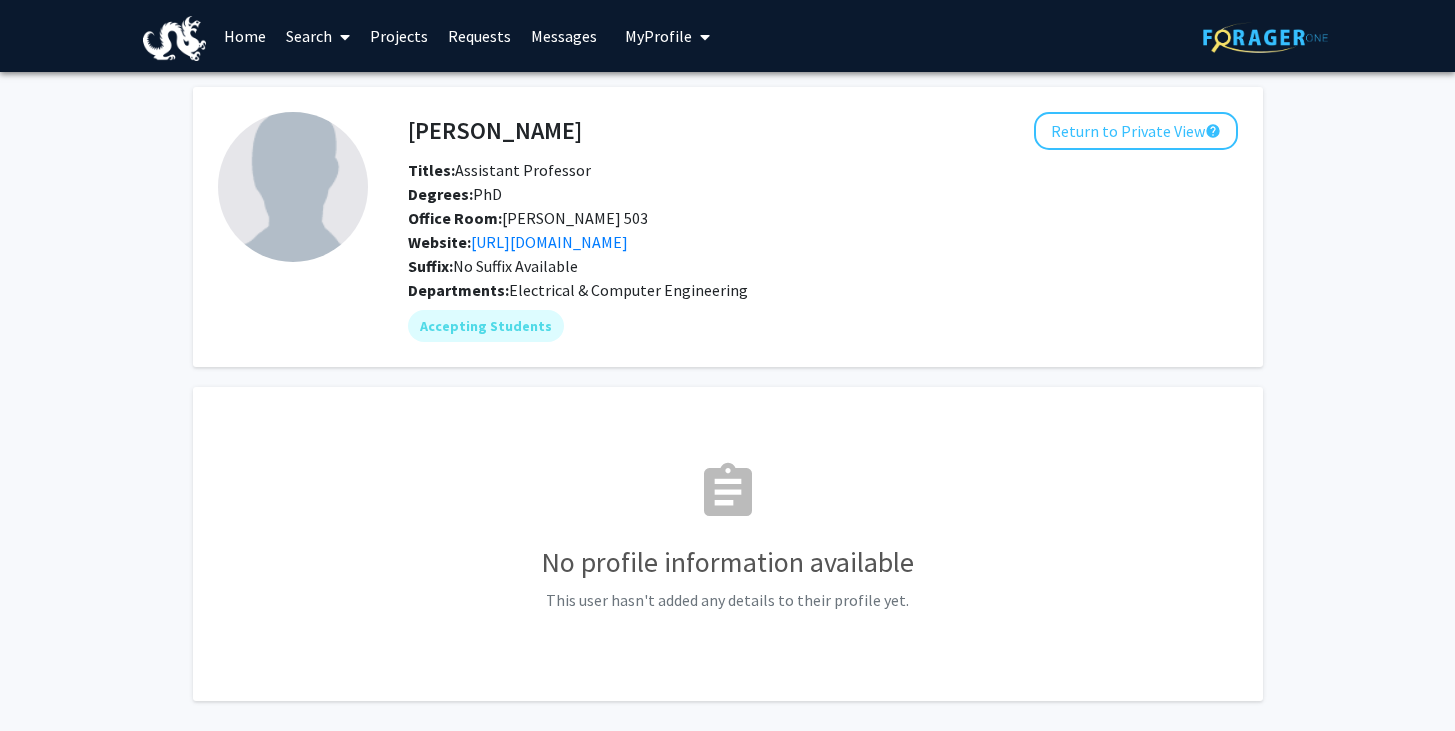 click on "Projects" at bounding box center [399, 36] 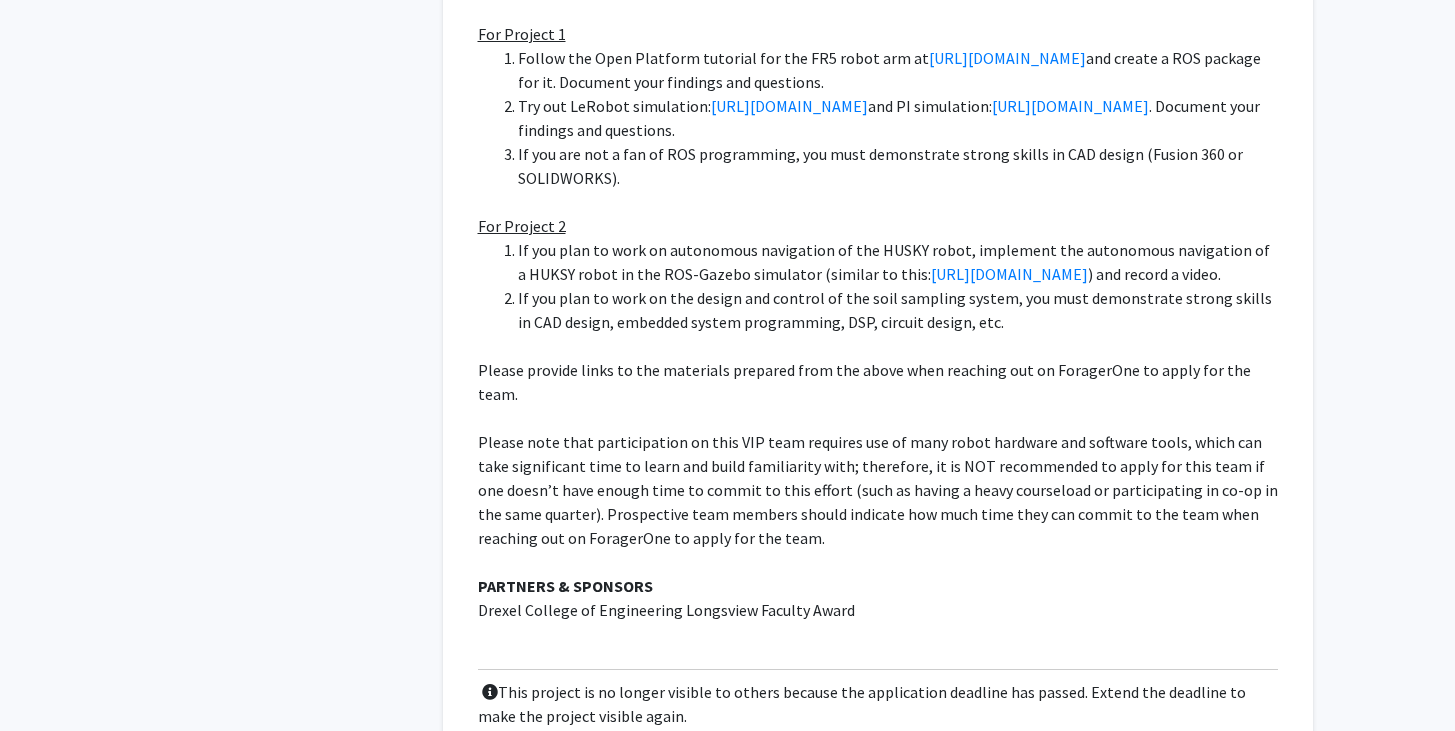 scroll, scrollTop: 2614, scrollLeft: 0, axis: vertical 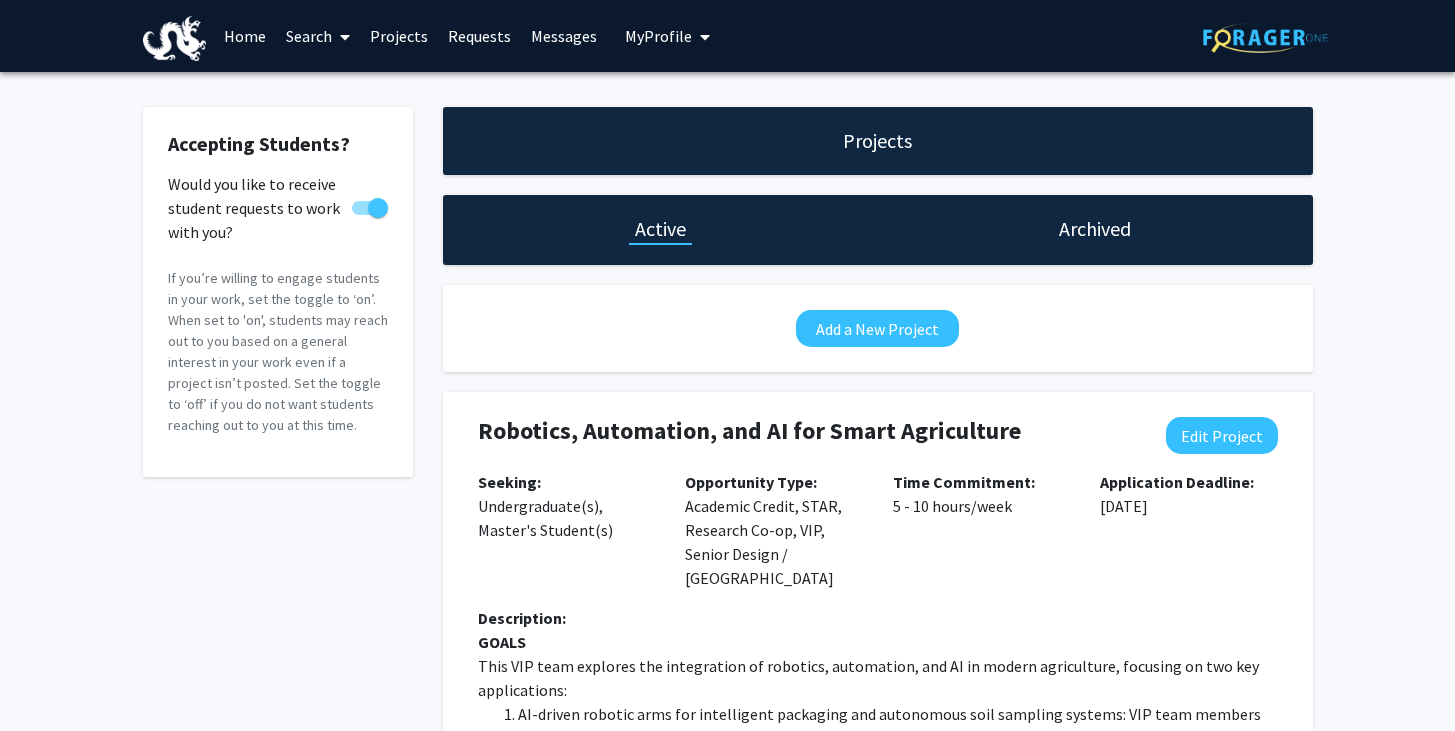 click on "Home" at bounding box center (245, 36) 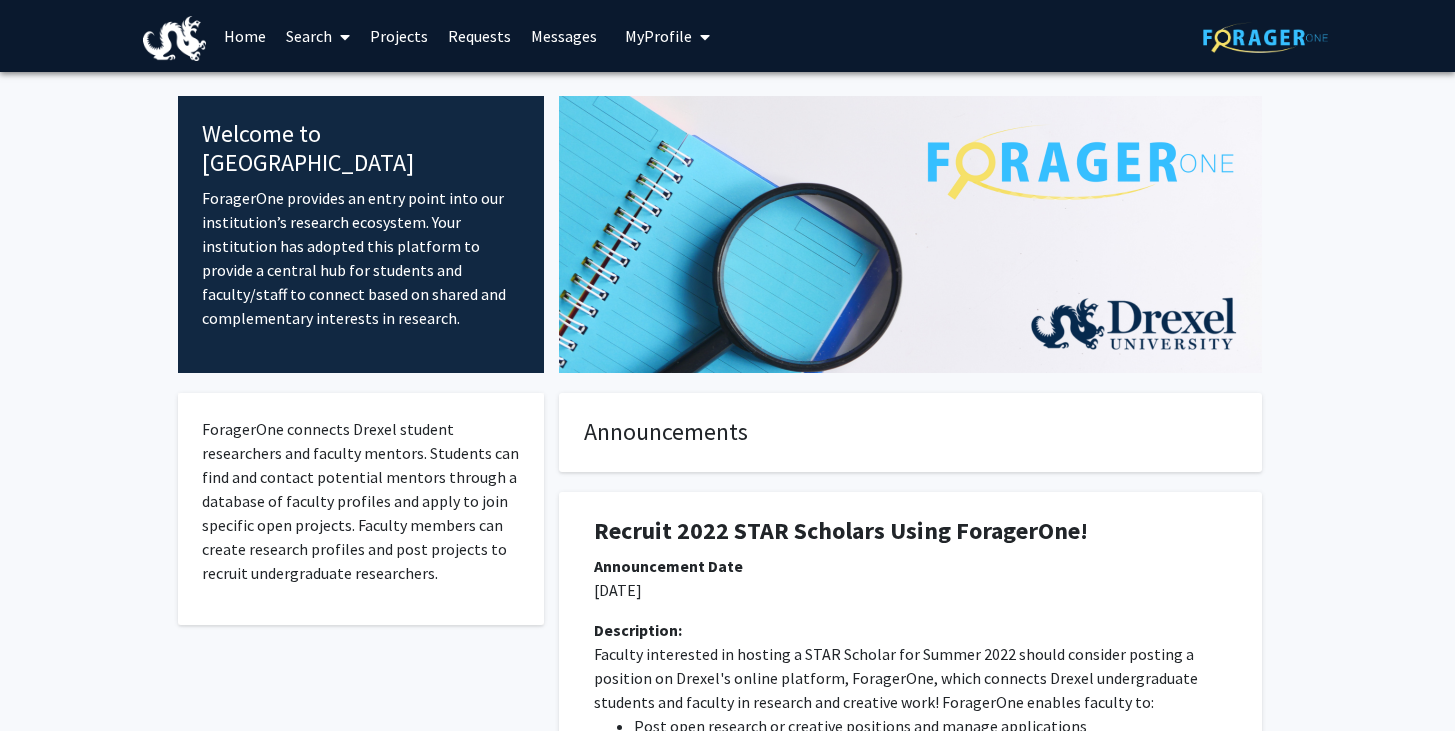 click at bounding box center [341, 37] 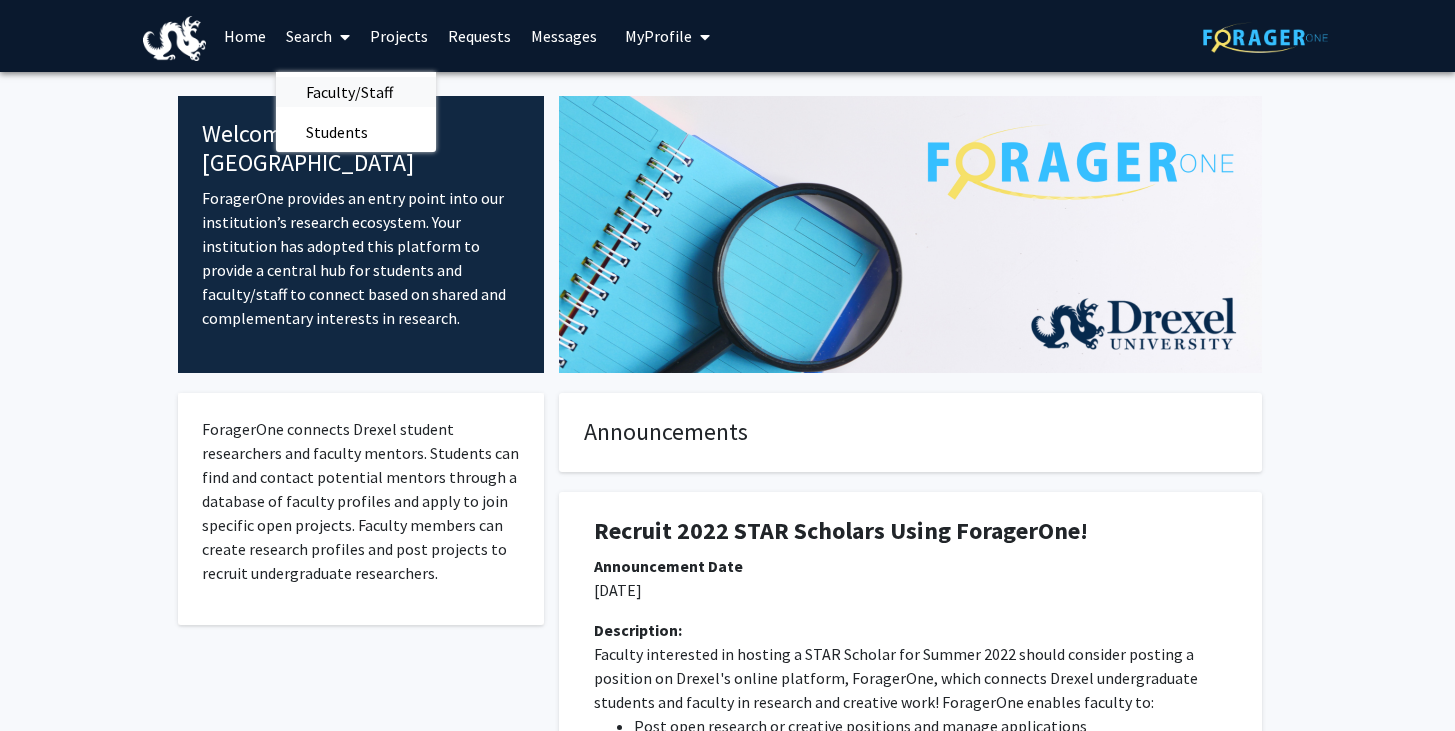 click on "Faculty/Staff" at bounding box center [349, 92] 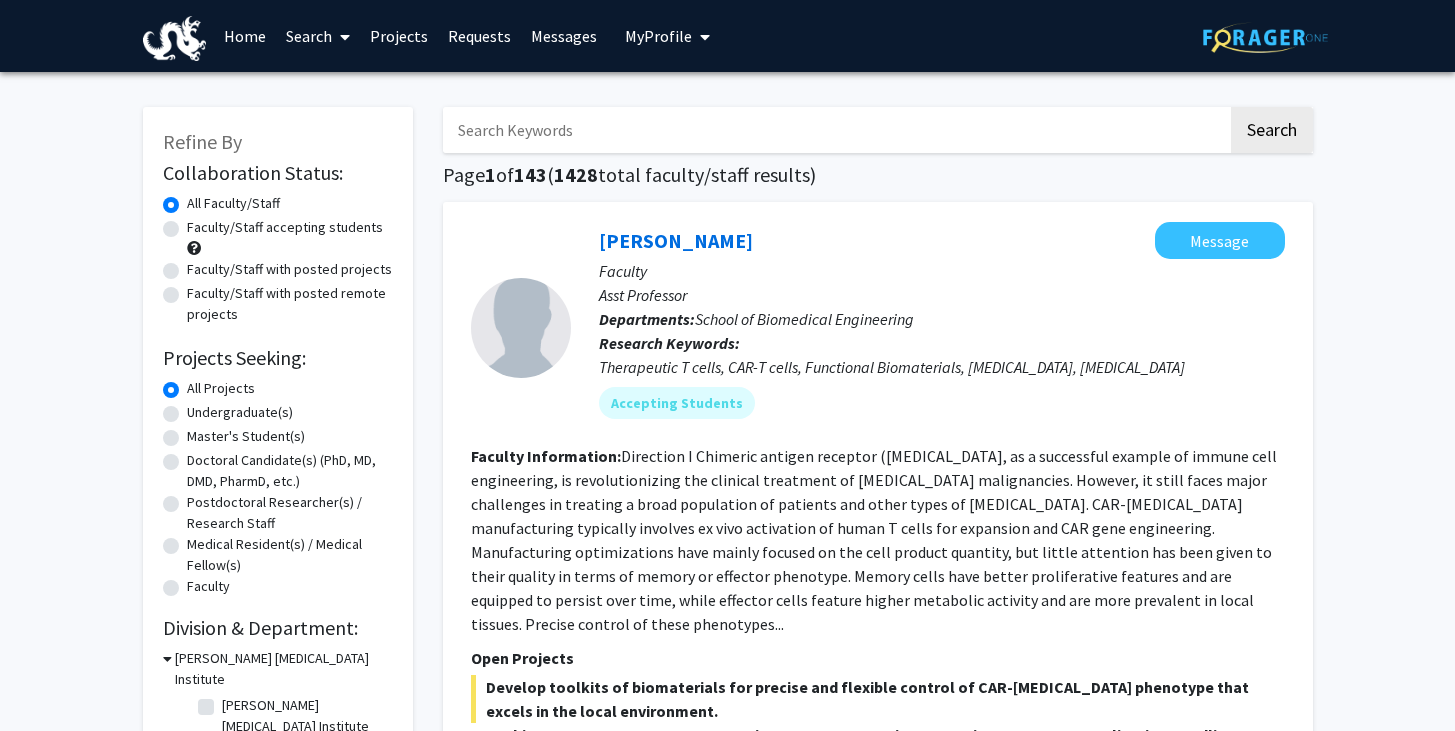 click at bounding box center (175, 38) 